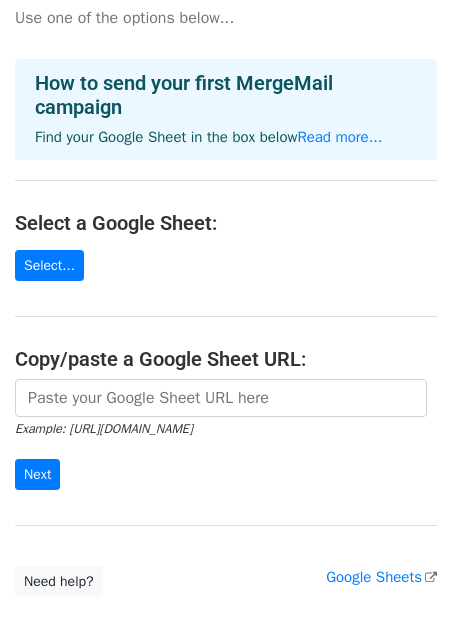 scroll, scrollTop: 45, scrollLeft: 0, axis: vertical 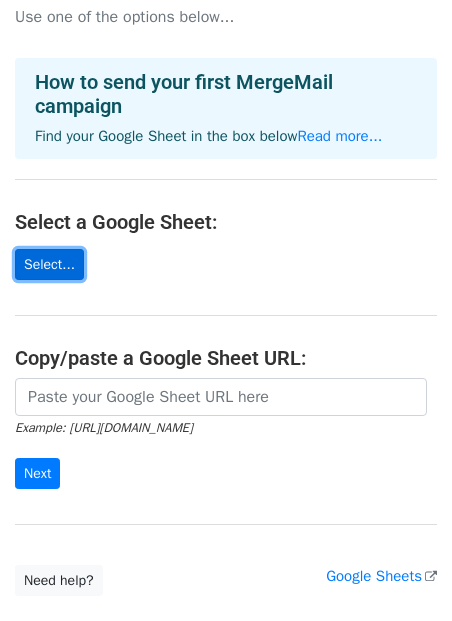 click on "Select..." at bounding box center [49, 264] 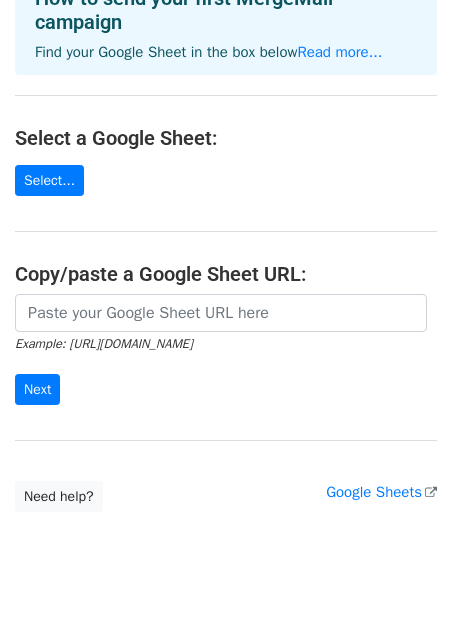 scroll, scrollTop: 180, scrollLeft: 0, axis: vertical 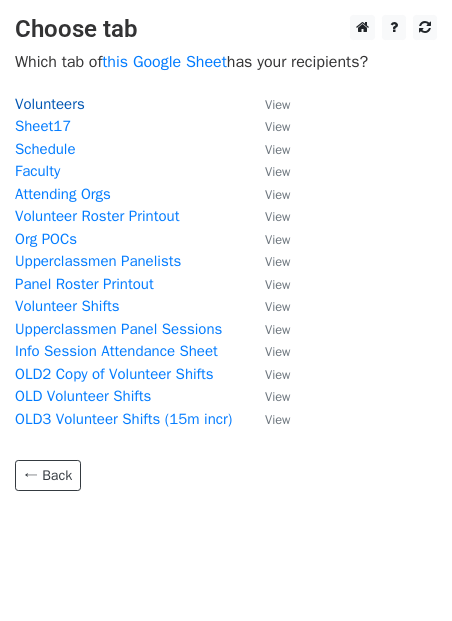 click on "Volunteers" at bounding box center (50, 104) 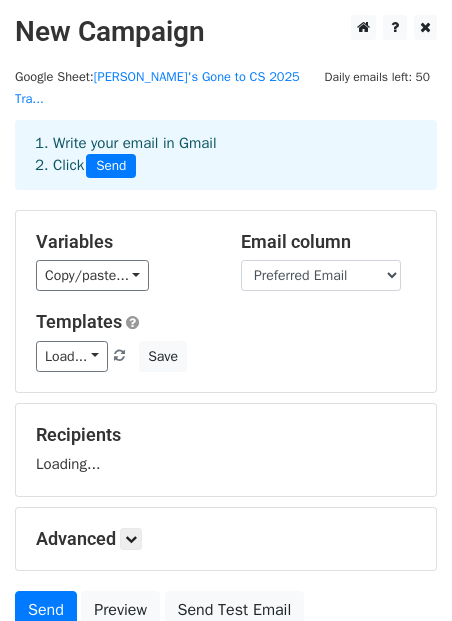 scroll, scrollTop: 0, scrollLeft: 0, axis: both 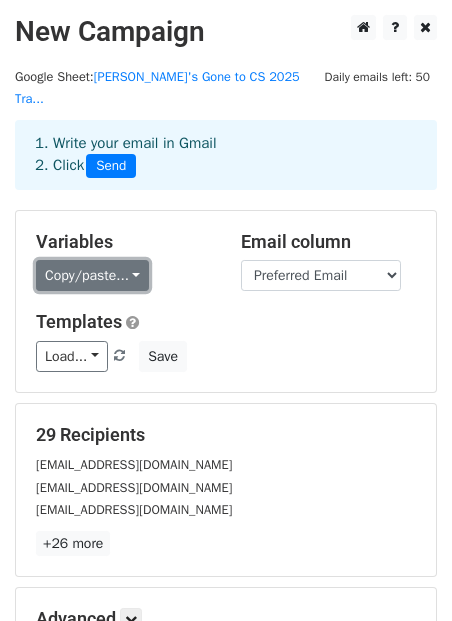 click on "Copy/paste..." at bounding box center [92, 275] 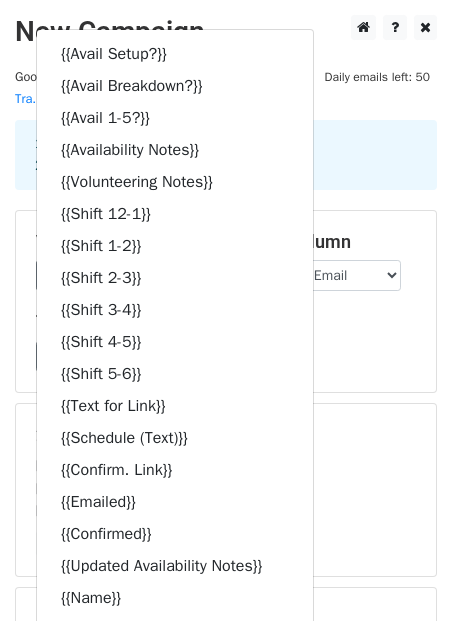 click on "Load...
No templates saved
Save" at bounding box center (226, 356) 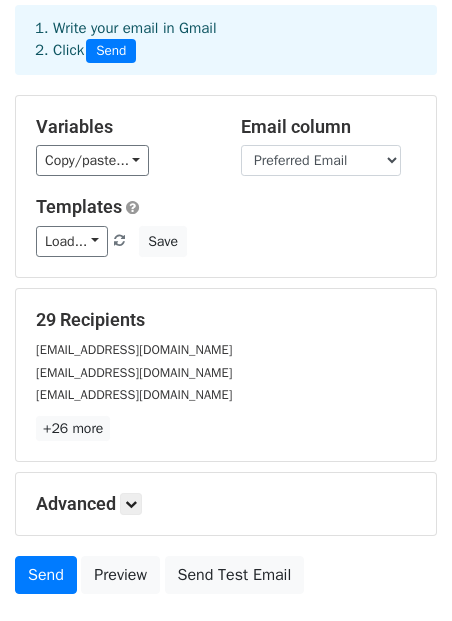 scroll, scrollTop: 0, scrollLeft: 0, axis: both 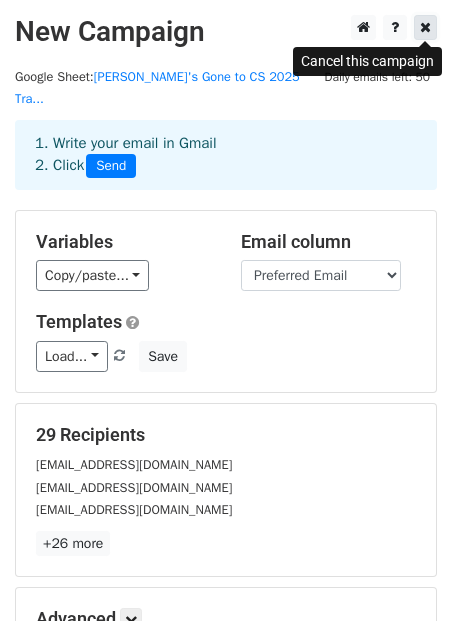 click at bounding box center [425, 27] 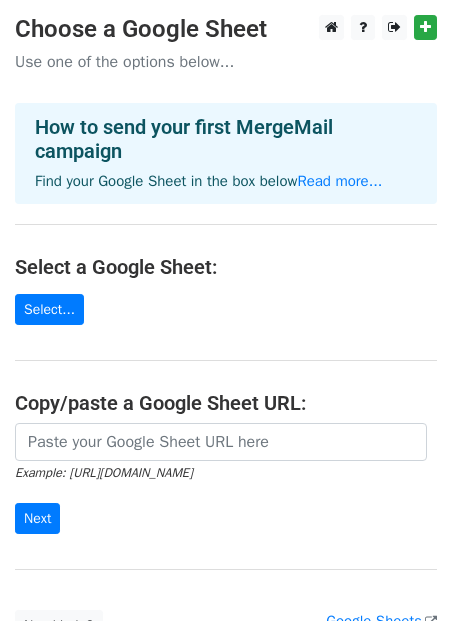 scroll, scrollTop: 0, scrollLeft: 0, axis: both 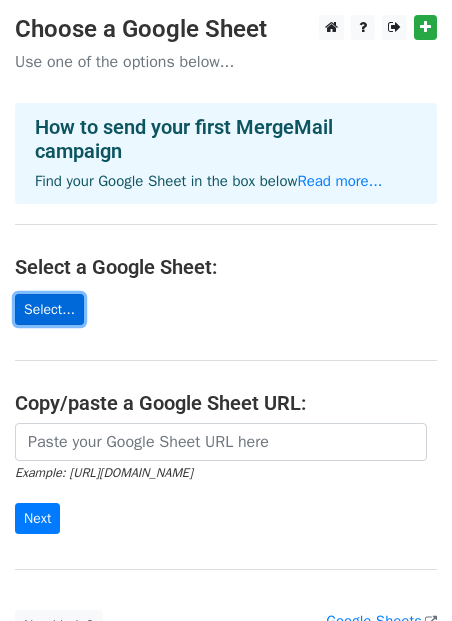 click on "Select..." at bounding box center (49, 309) 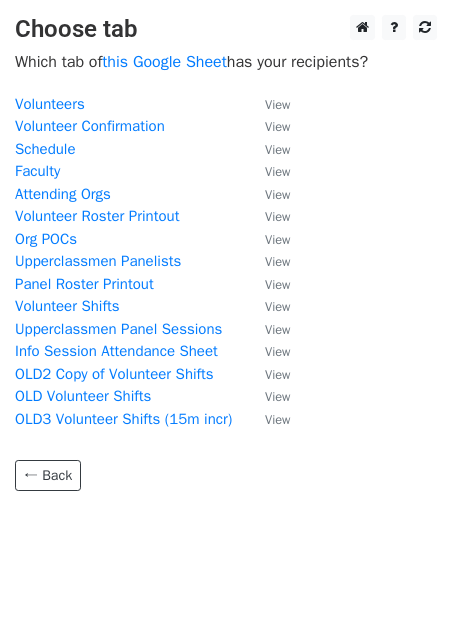 scroll, scrollTop: 0, scrollLeft: 0, axis: both 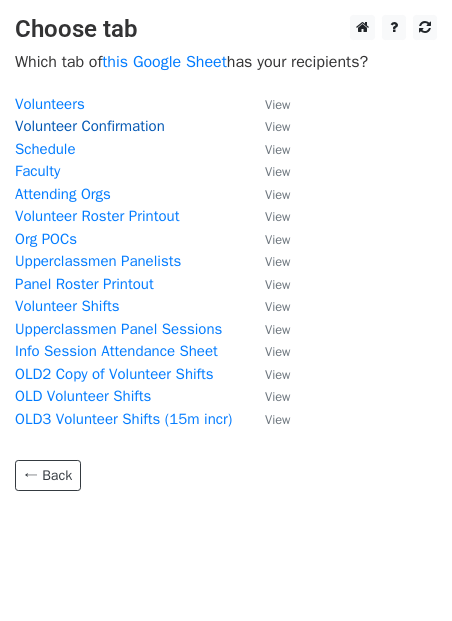 click on "Volunteer Confirmation" at bounding box center (90, 126) 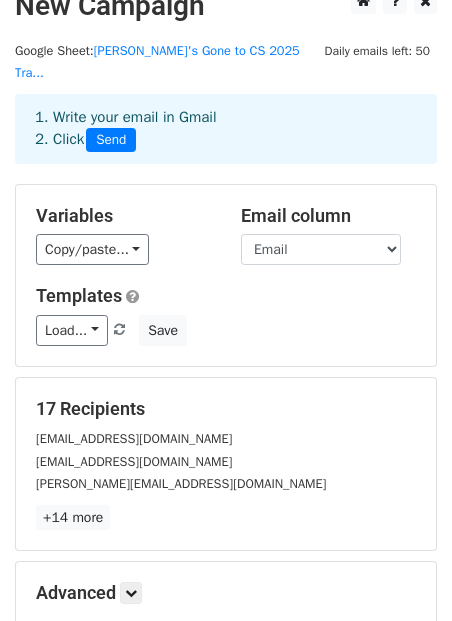 scroll, scrollTop: 38, scrollLeft: 0, axis: vertical 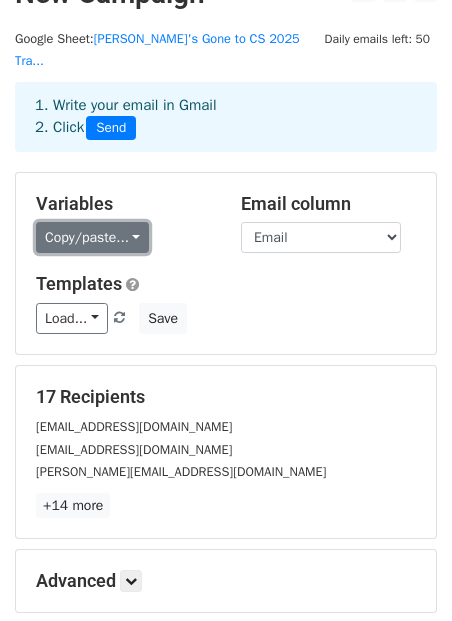 click on "Copy/paste..." at bounding box center (92, 237) 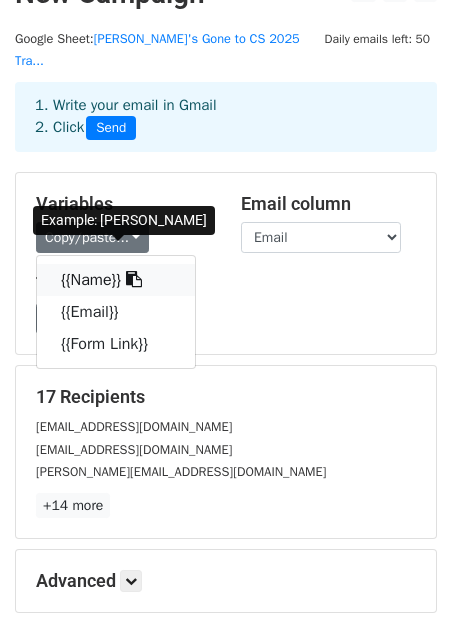 click at bounding box center (134, 279) 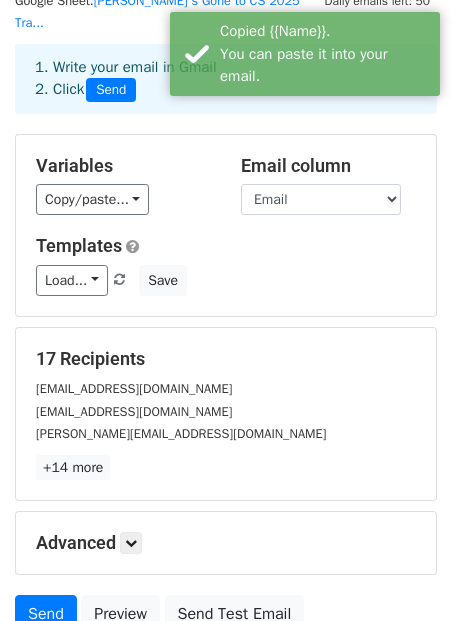 scroll, scrollTop: 80, scrollLeft: 0, axis: vertical 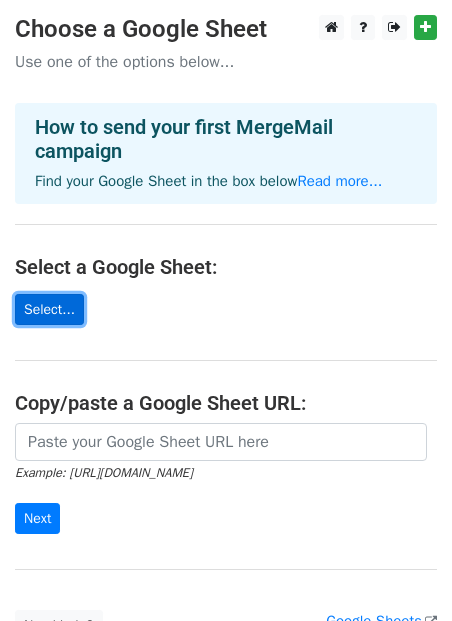 click on "Select..." at bounding box center (49, 309) 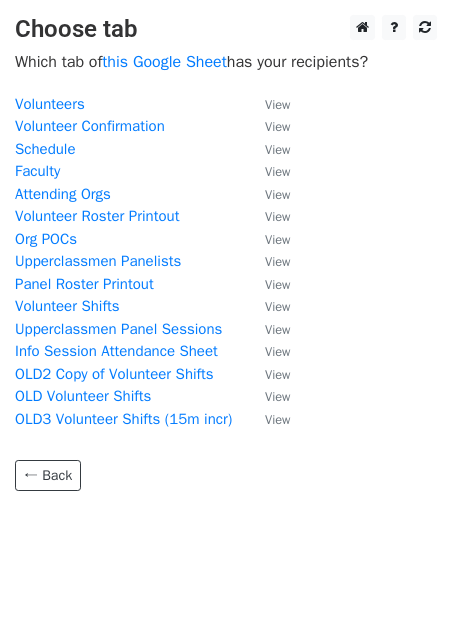 scroll, scrollTop: 0, scrollLeft: 0, axis: both 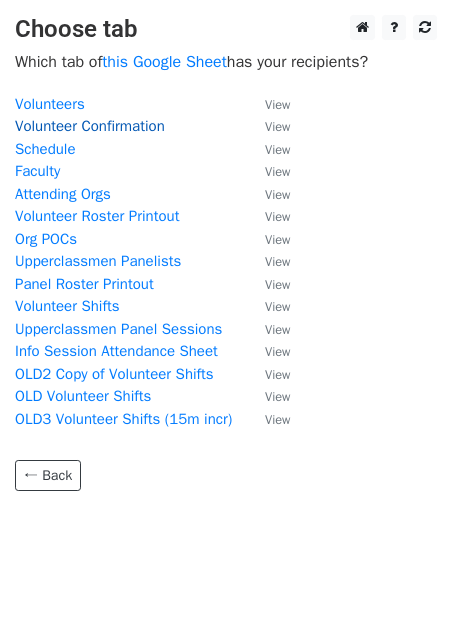 click on "Volunteer Confirmation" at bounding box center (90, 126) 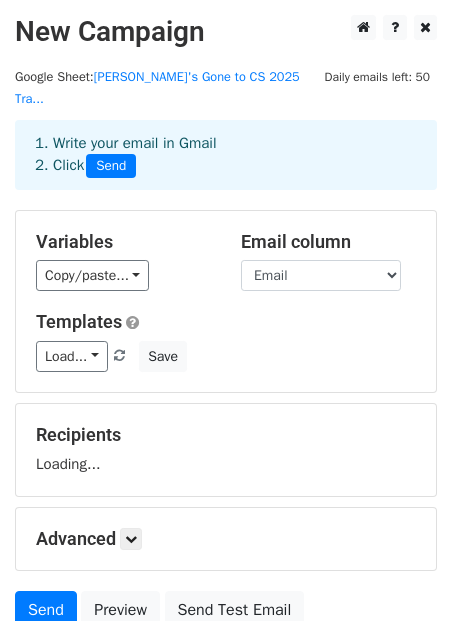 scroll, scrollTop: 0, scrollLeft: 0, axis: both 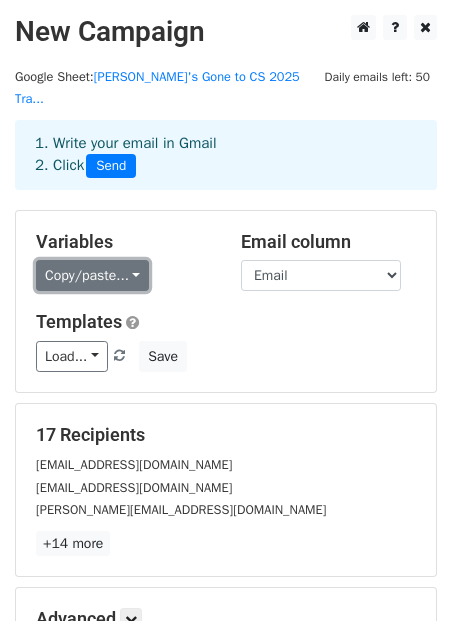 click on "Copy/paste..." at bounding box center (92, 275) 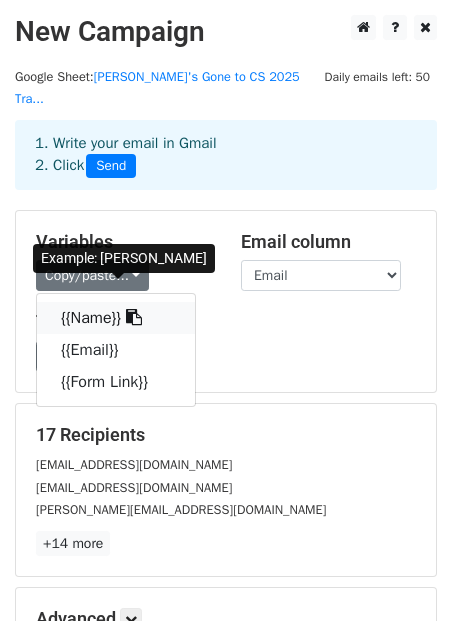 click on "{{Name}}" at bounding box center [116, 318] 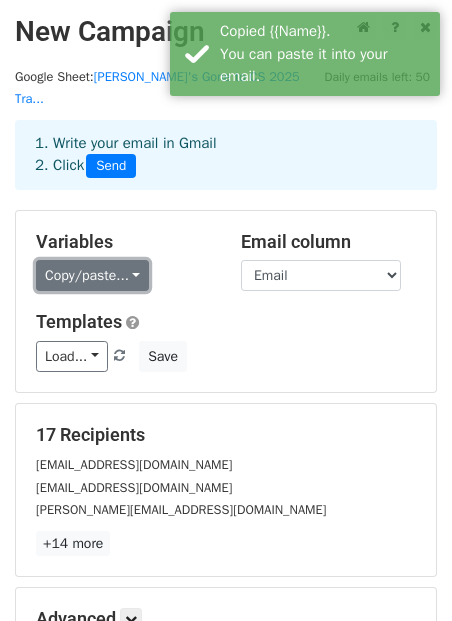 click on "Copy/paste..." at bounding box center [92, 275] 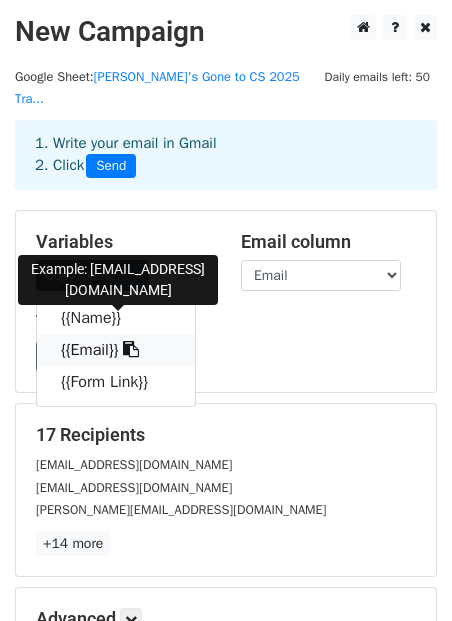 click on "{{Email}}" at bounding box center [116, 350] 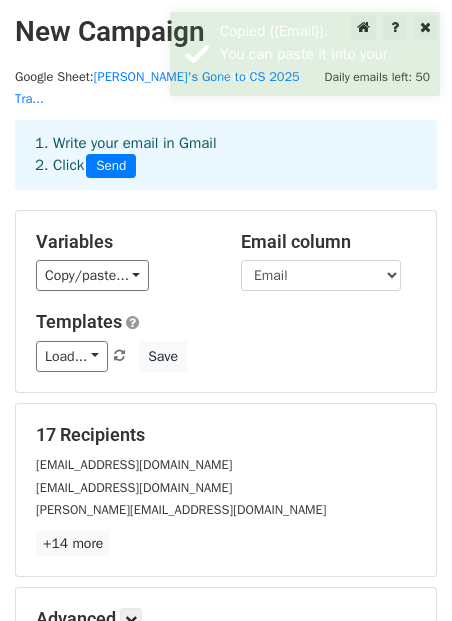 click on "Email column
Name
Email
Form Link" at bounding box center (328, 261) 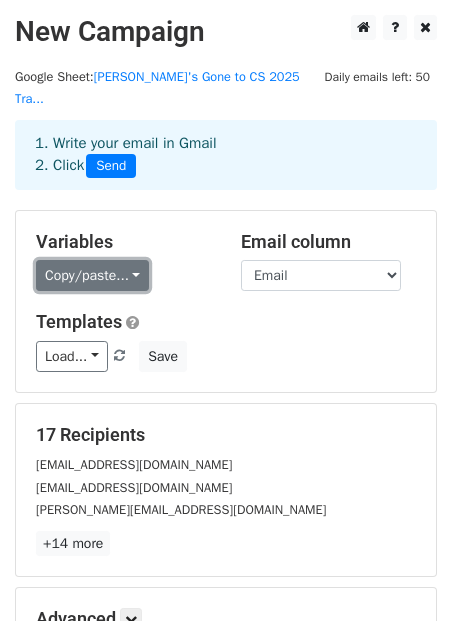 click on "Copy/paste..." at bounding box center (92, 275) 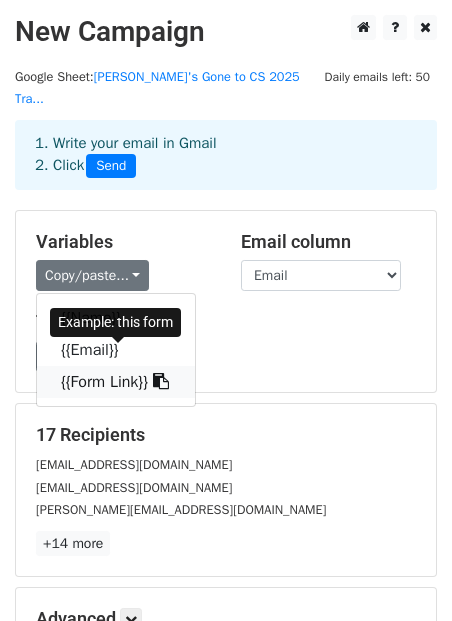 click on "{{Form Link}}" at bounding box center [116, 382] 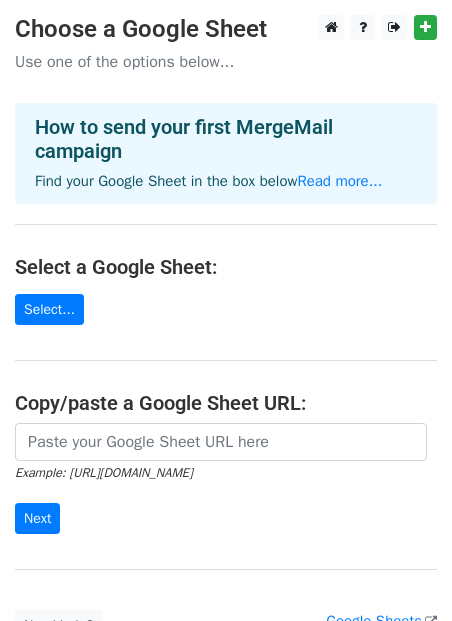 scroll, scrollTop: 0, scrollLeft: 0, axis: both 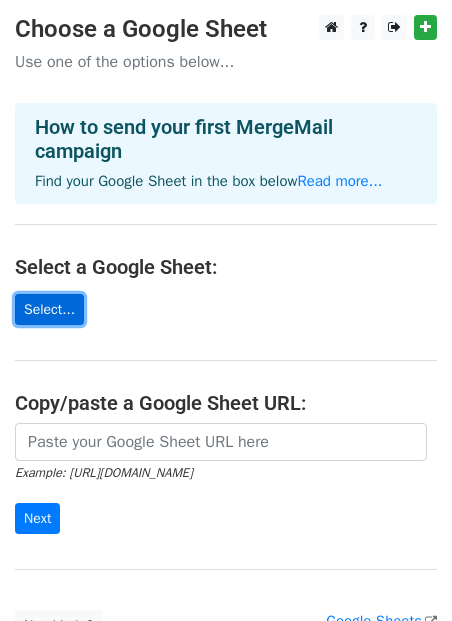 click on "Select..." at bounding box center (49, 309) 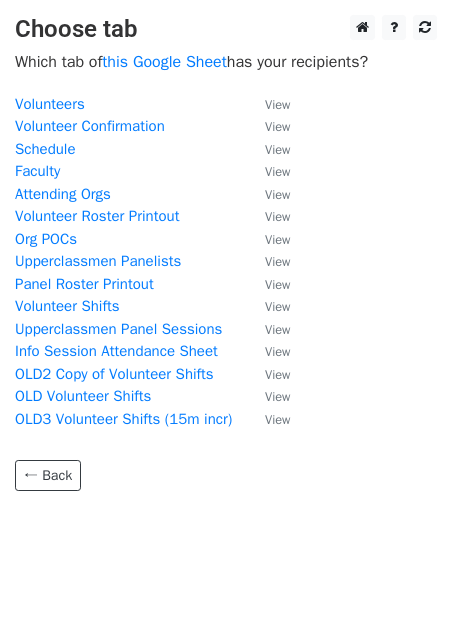 scroll, scrollTop: 0, scrollLeft: 0, axis: both 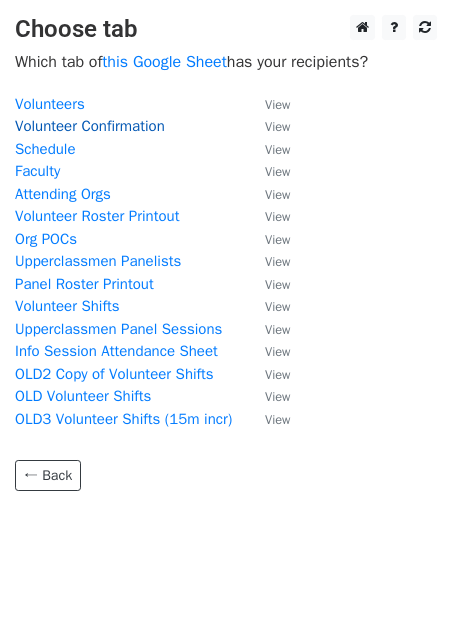 click on "Volunteer Confirmation" at bounding box center (90, 126) 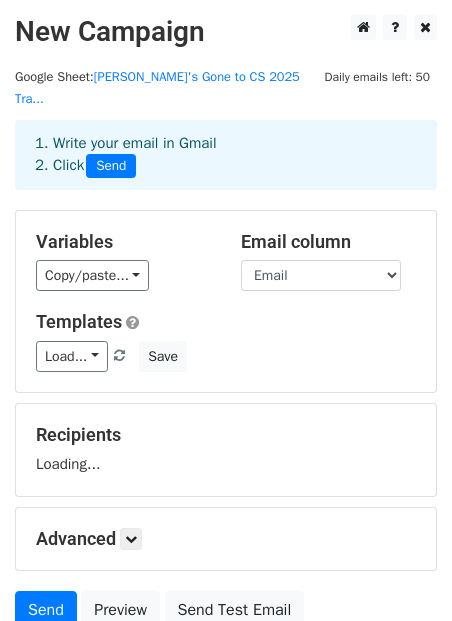 scroll, scrollTop: 0, scrollLeft: 0, axis: both 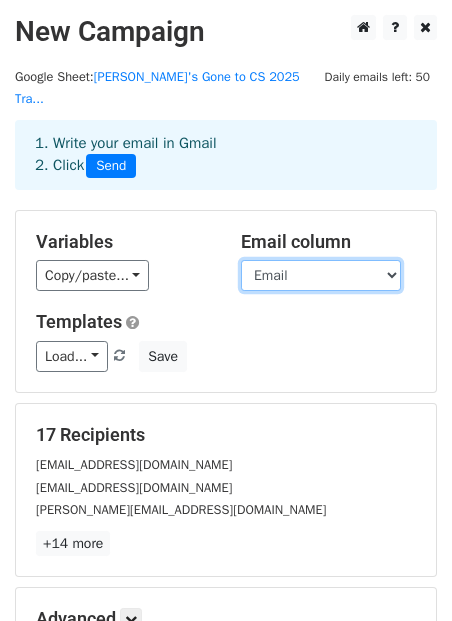 click on "Name
Email
Form Link" at bounding box center (321, 275) 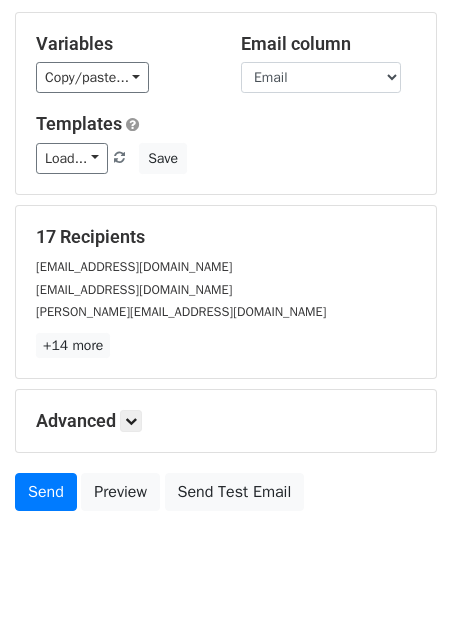 scroll, scrollTop: 200, scrollLeft: 0, axis: vertical 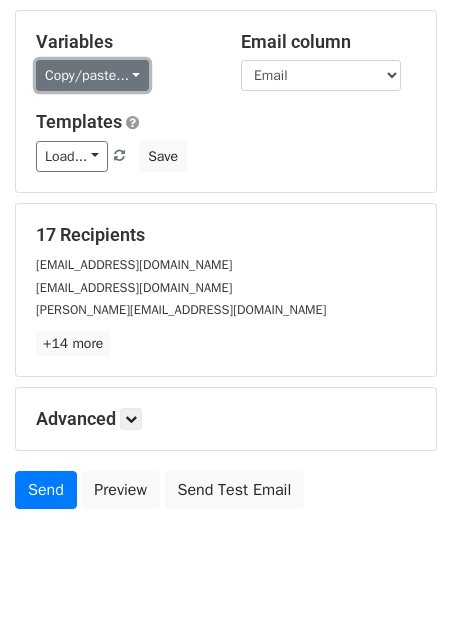 click on "Copy/paste..." at bounding box center [92, 75] 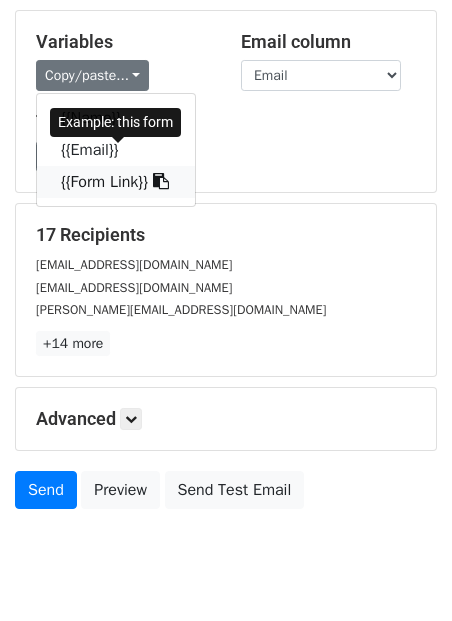 click on "{{Form Link}}" at bounding box center [116, 182] 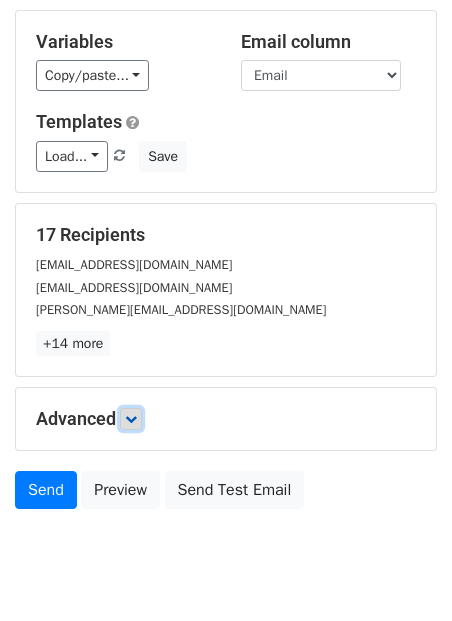 click at bounding box center (131, 419) 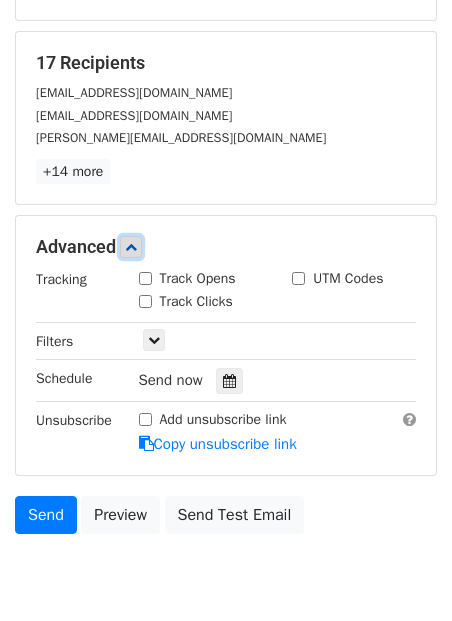 scroll, scrollTop: 374, scrollLeft: 0, axis: vertical 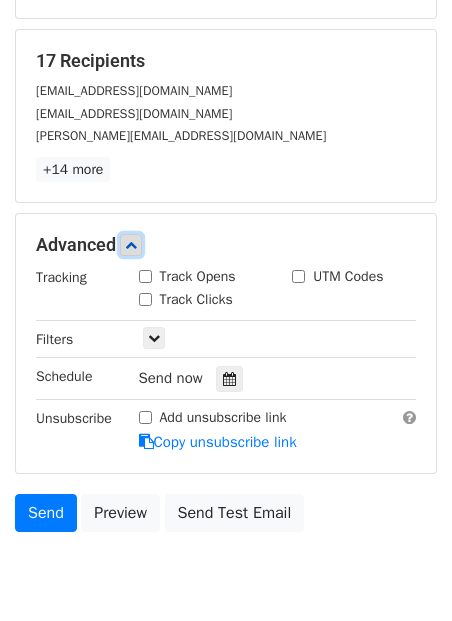 click at bounding box center [131, 245] 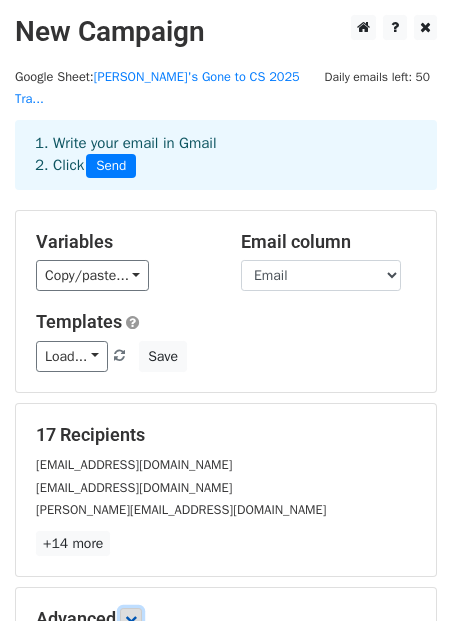 scroll, scrollTop: 235, scrollLeft: 0, axis: vertical 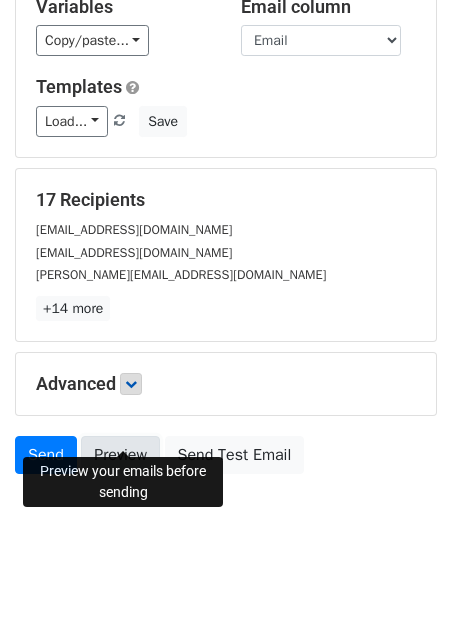 click on "Preview" at bounding box center [120, 455] 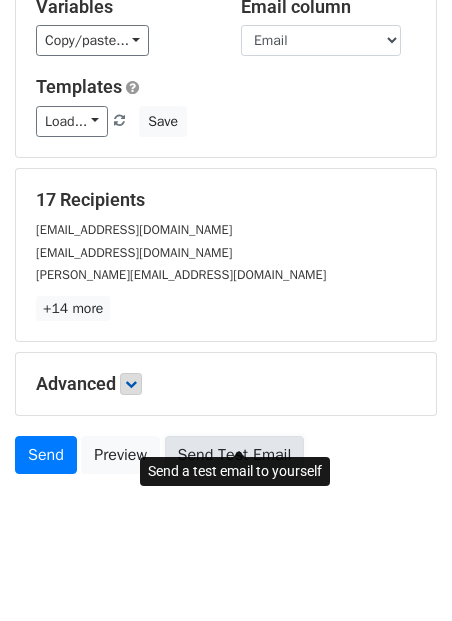 click on "Send Test Email" at bounding box center [235, 455] 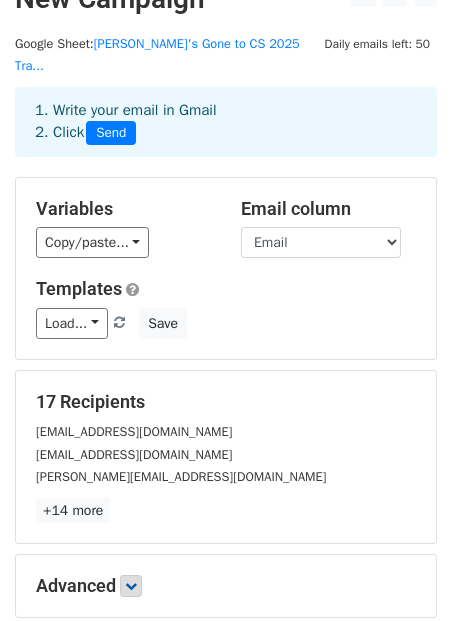 scroll, scrollTop: 6, scrollLeft: 0, axis: vertical 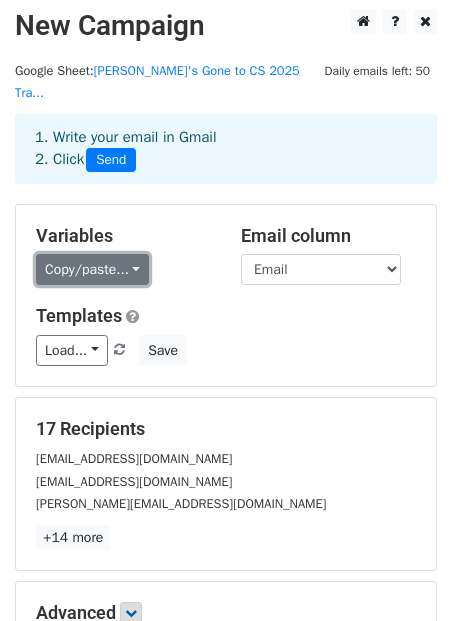 click on "Copy/paste..." at bounding box center [92, 269] 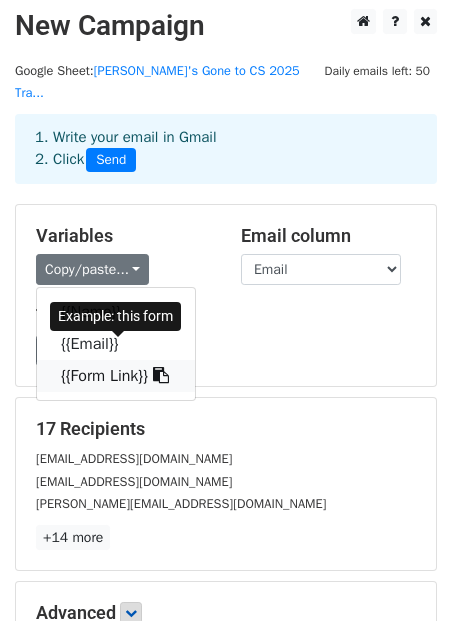 click at bounding box center [161, 375] 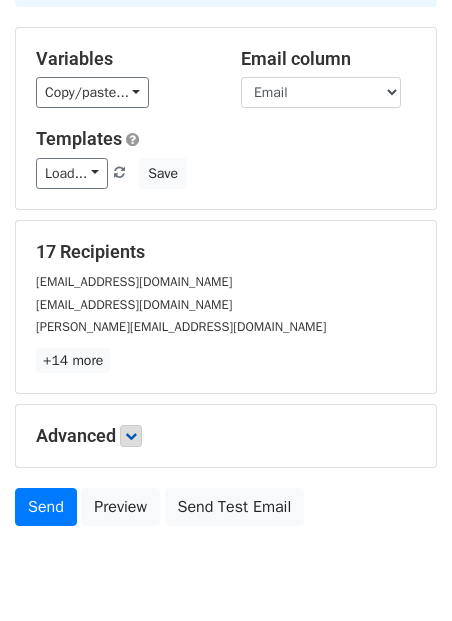 scroll, scrollTop: 235, scrollLeft: 0, axis: vertical 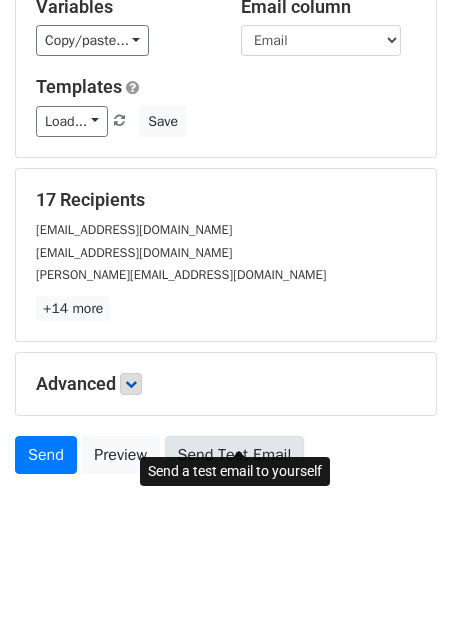 click on "Send Test Email" at bounding box center (235, 455) 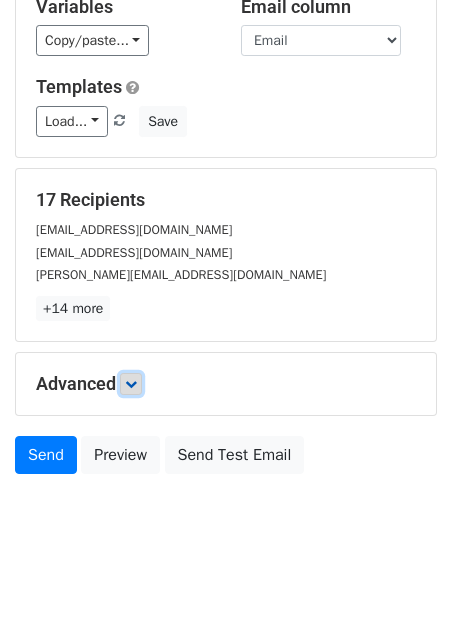 click at bounding box center [131, 384] 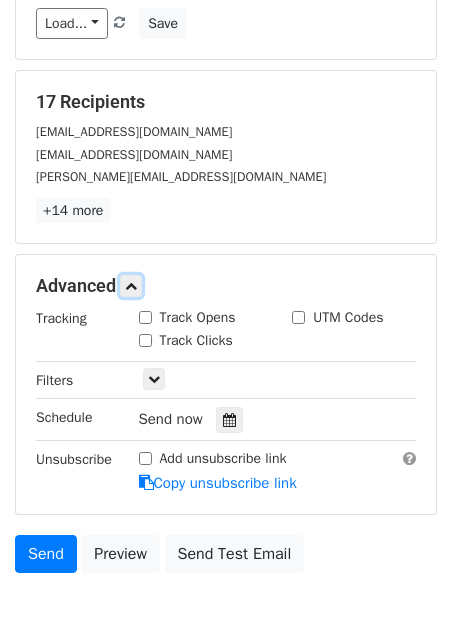scroll, scrollTop: 345, scrollLeft: 0, axis: vertical 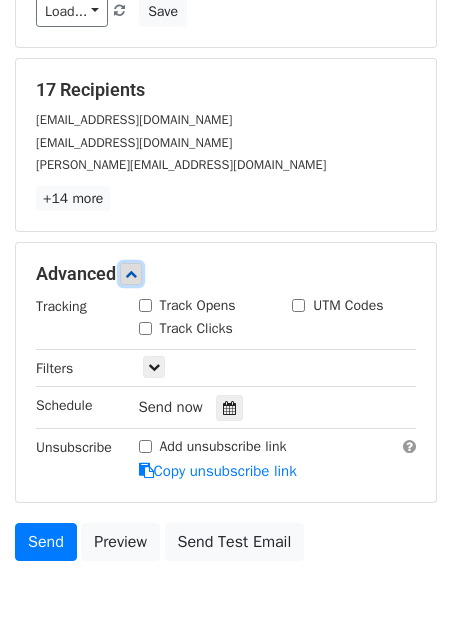 click at bounding box center [131, 274] 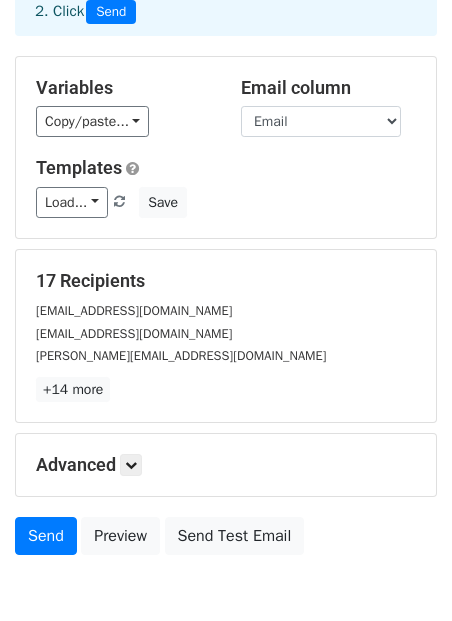 scroll, scrollTop: 145, scrollLeft: 0, axis: vertical 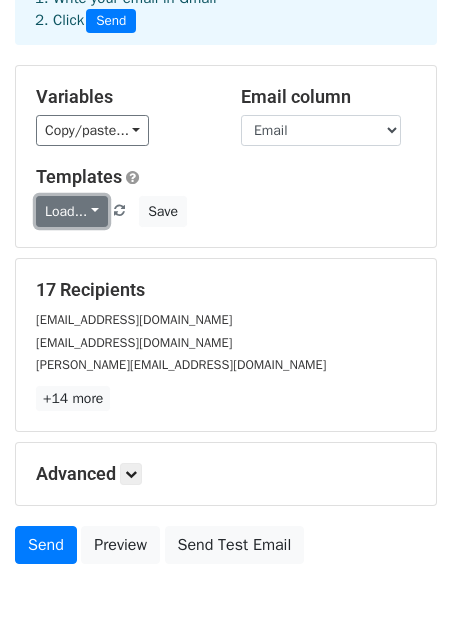 click on "Load..." at bounding box center [72, 211] 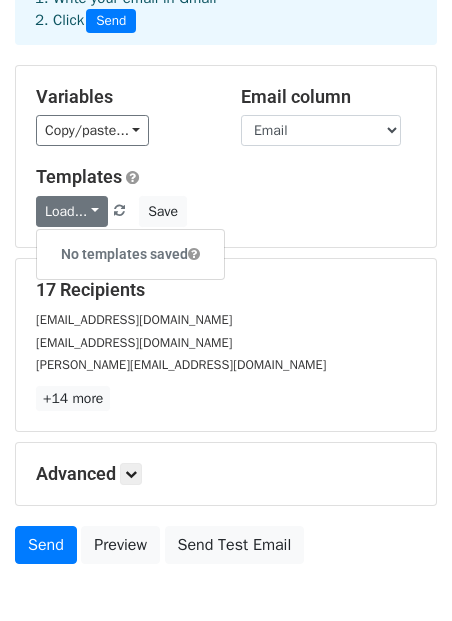 click on "Load...
No templates saved
Save" at bounding box center [226, 211] 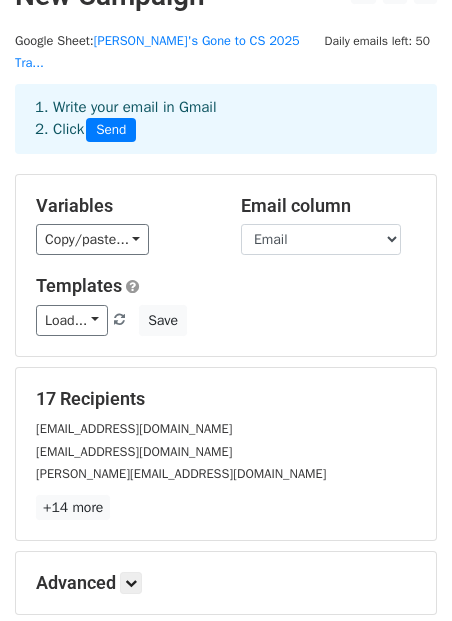 scroll, scrollTop: 65, scrollLeft: 0, axis: vertical 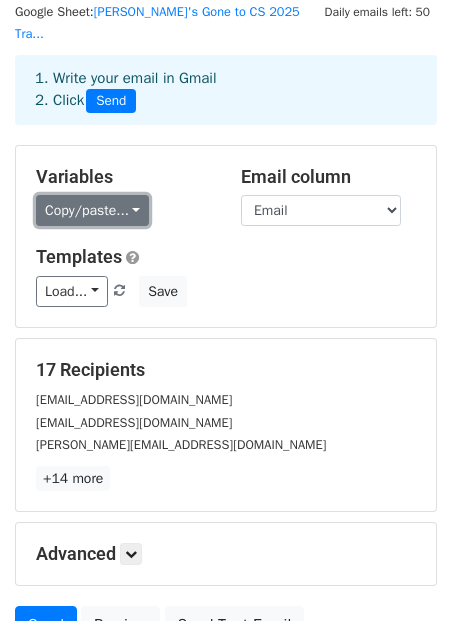 click on "Copy/paste..." at bounding box center (92, 210) 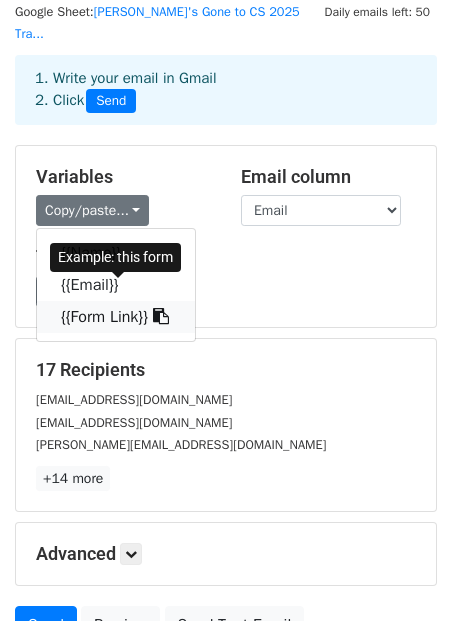 click at bounding box center [161, 316] 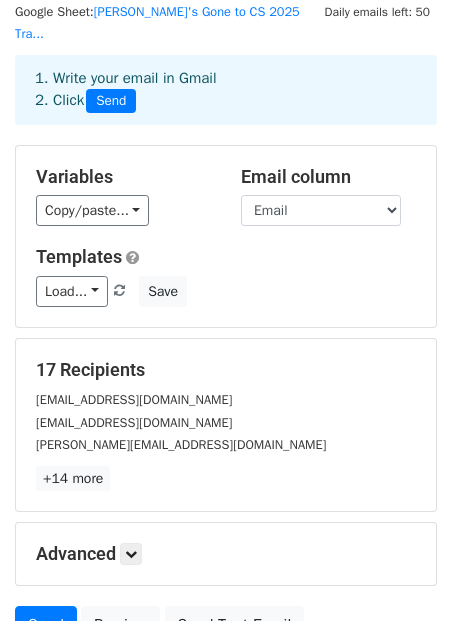 scroll, scrollTop: 235, scrollLeft: 0, axis: vertical 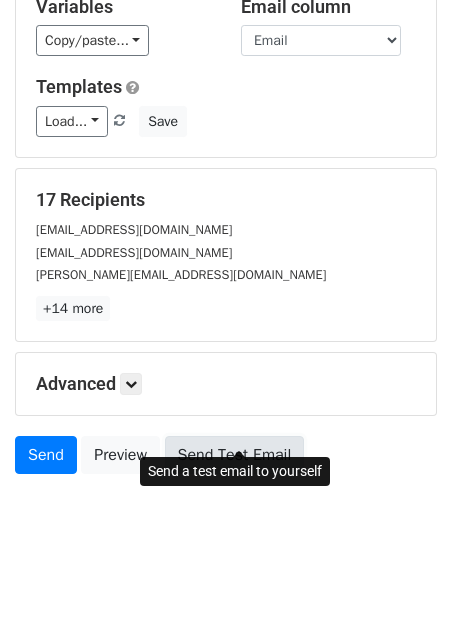 click on "Send Test Email" at bounding box center [235, 455] 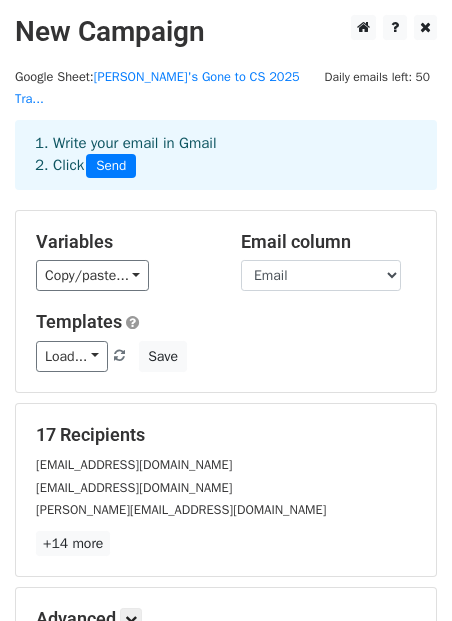 scroll, scrollTop: 235, scrollLeft: 0, axis: vertical 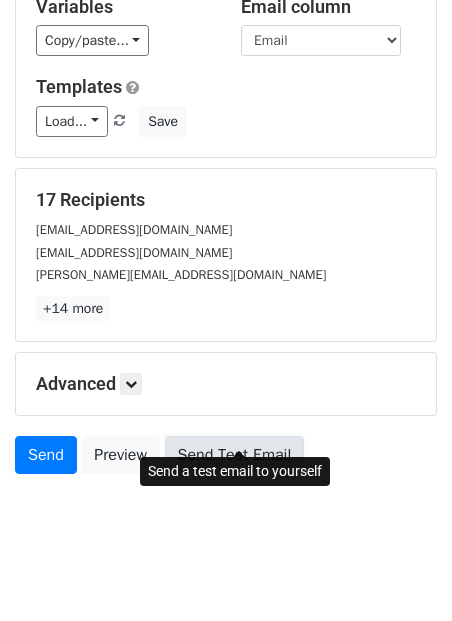 click on "Send Test Email" at bounding box center [235, 455] 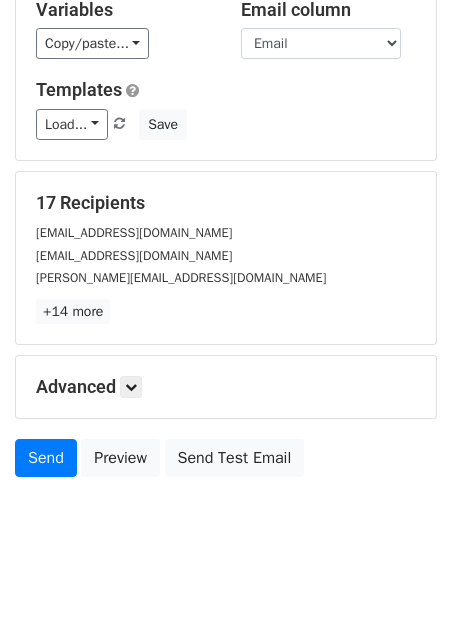 scroll, scrollTop: 235, scrollLeft: 0, axis: vertical 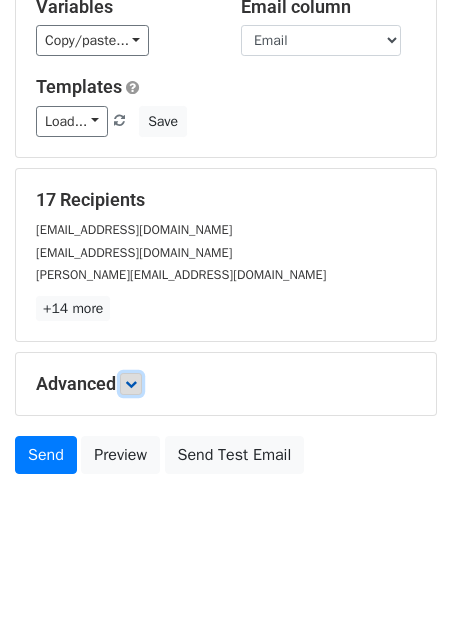 click at bounding box center [131, 384] 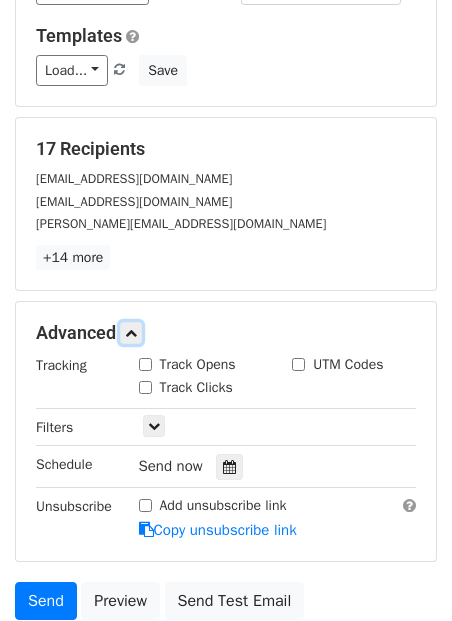 scroll, scrollTop: 299, scrollLeft: 0, axis: vertical 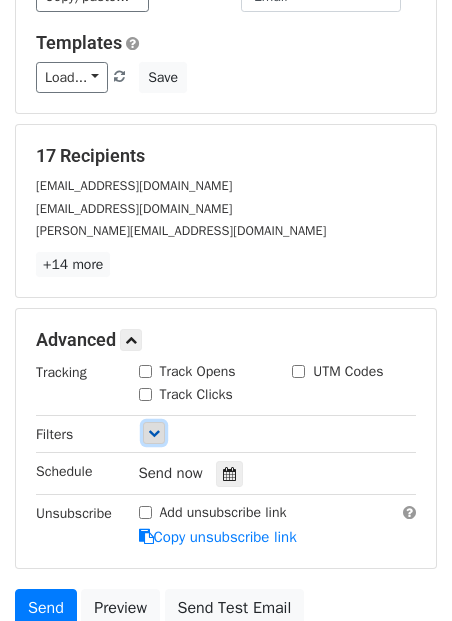 click at bounding box center (154, 433) 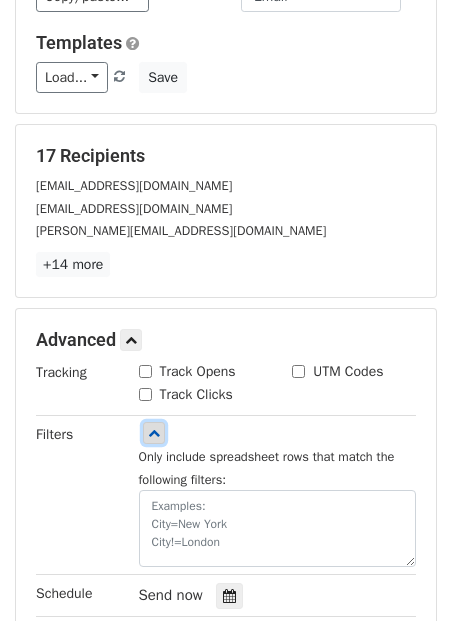 click at bounding box center [154, 433] 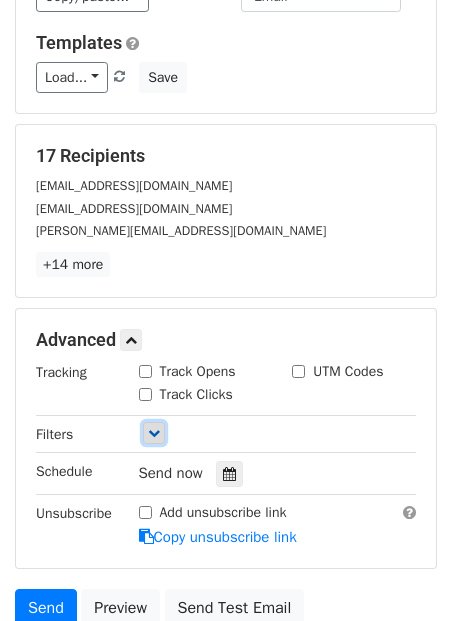 click at bounding box center [154, 433] 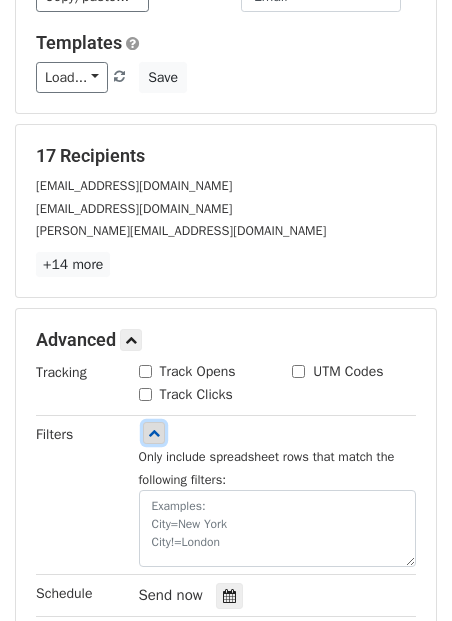 click at bounding box center [154, 433] 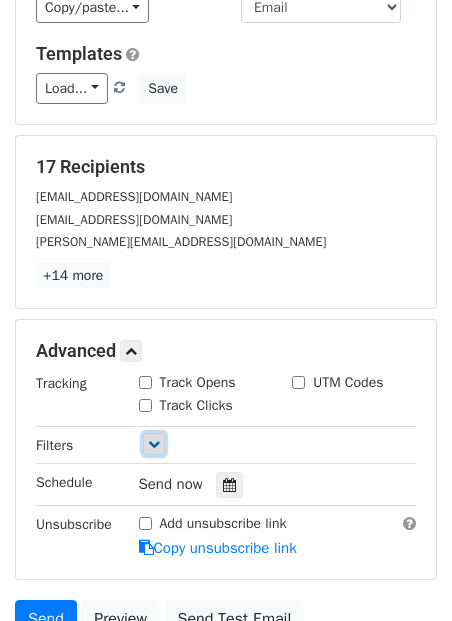 scroll, scrollTop: 431, scrollLeft: 0, axis: vertical 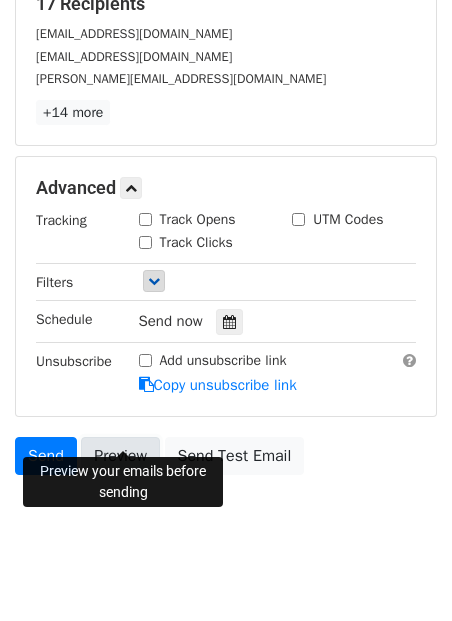 click on "Preview" at bounding box center (120, 456) 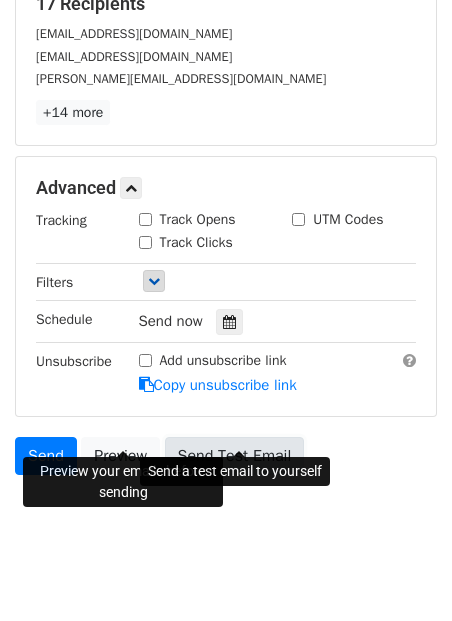 click on "Send Test Email" at bounding box center (235, 456) 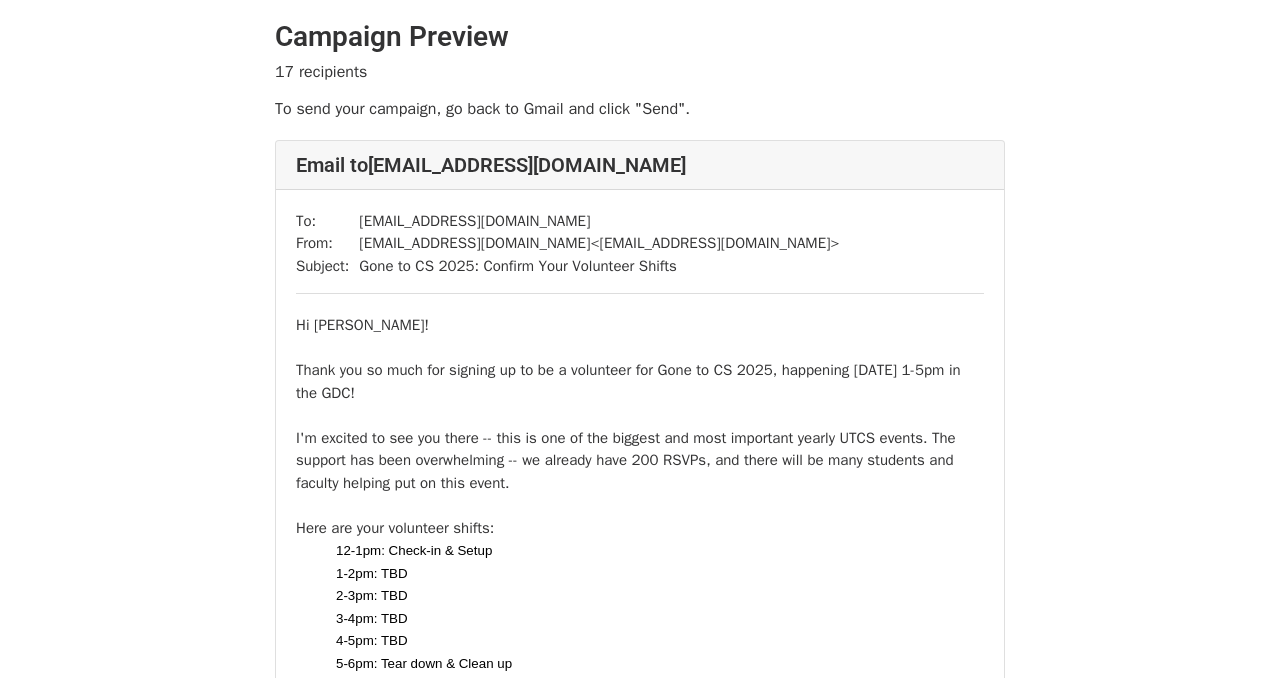 scroll, scrollTop: 0, scrollLeft: 0, axis: both 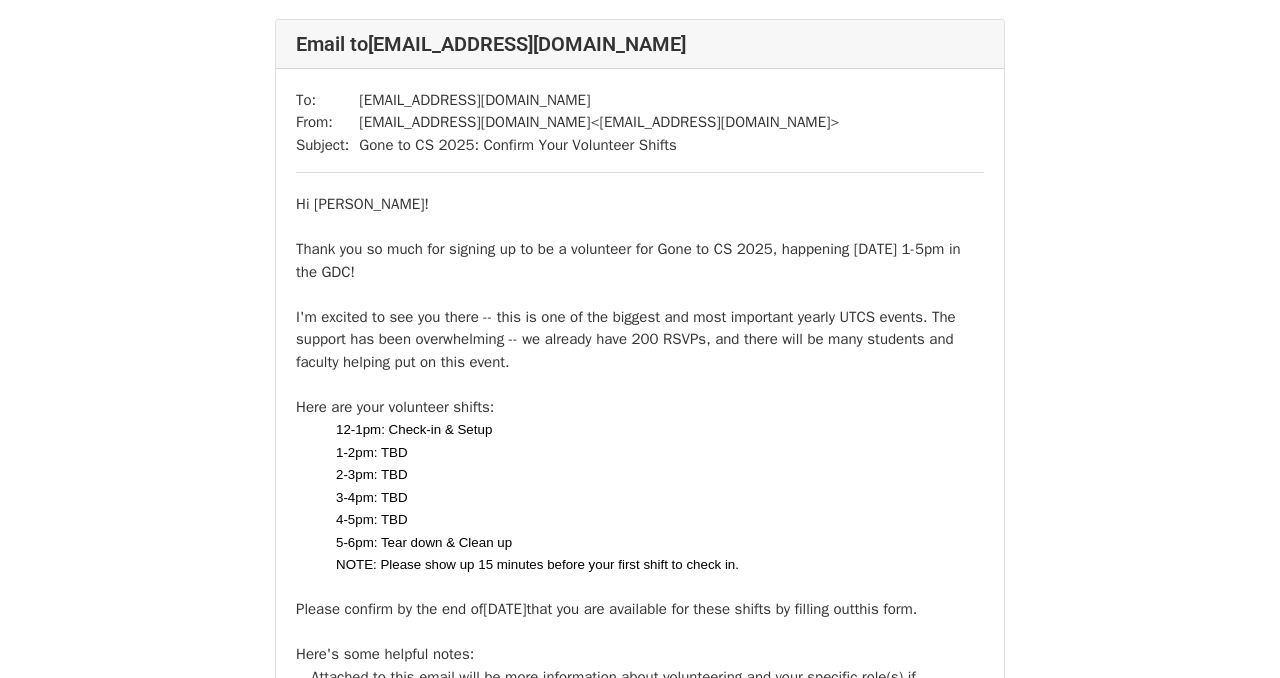 click on "I'm excited to see you there -- this is one of the biggest and most important yearly UTCS events. The support has been overwhelming -- we already have 200 RSVPs, and there will be many students and faculty helping put on this event." at bounding box center (640, 340) 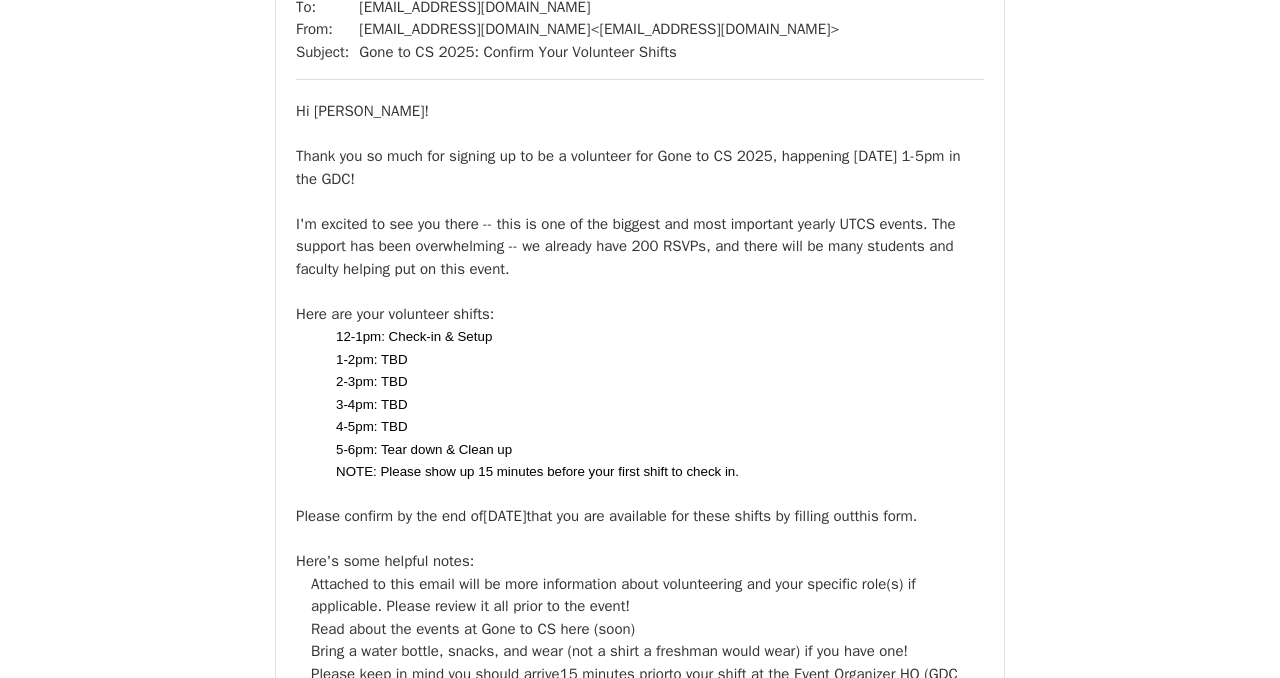 scroll, scrollTop: 283, scrollLeft: 0, axis: vertical 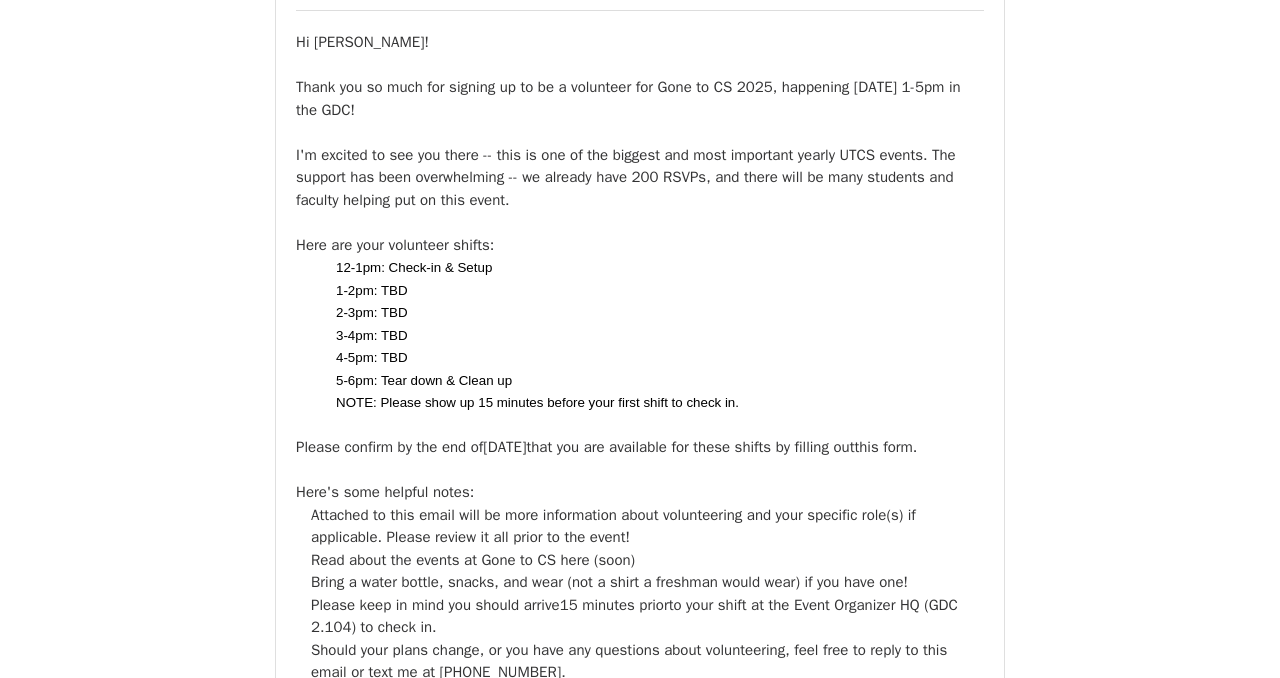 click on "this form." at bounding box center [885, 447] 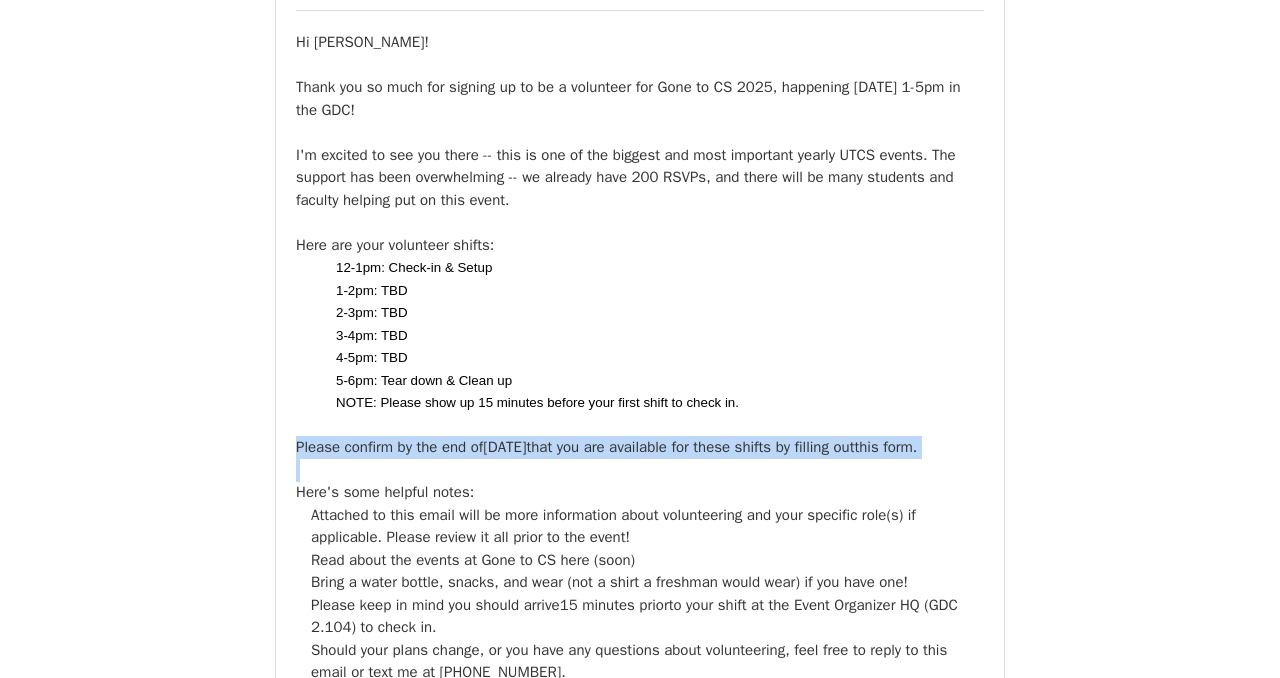 click on "this form." at bounding box center [885, 447] 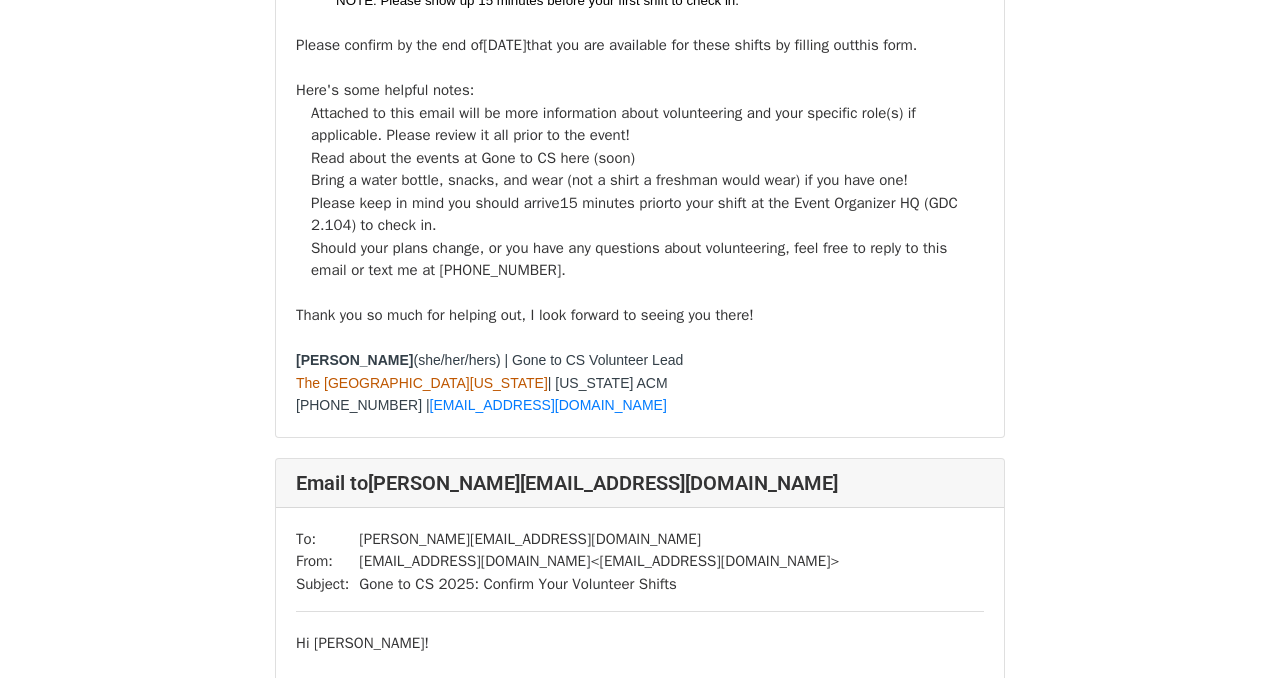 scroll, scrollTop: 1636, scrollLeft: 0, axis: vertical 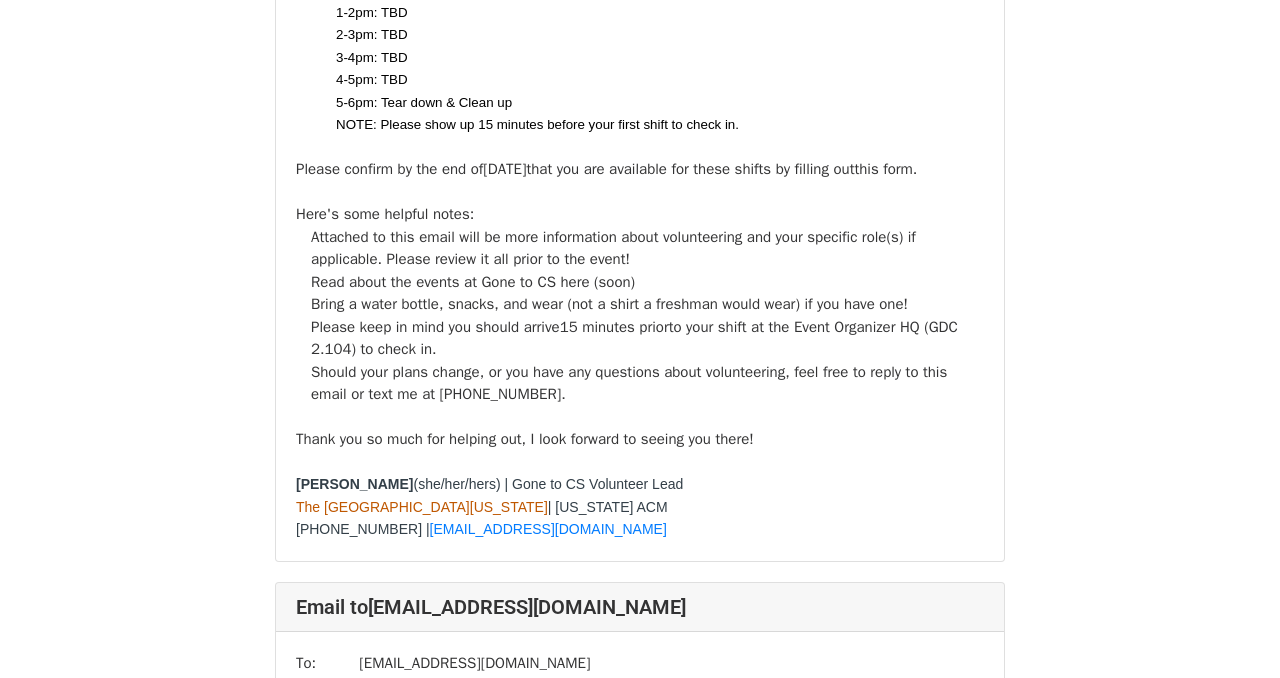 click on "Please keep in mind you should arrive  15 minutes prior  to your shift at the Event Organizer HQ (GDC 2.104) to check in." at bounding box center (647, 338) 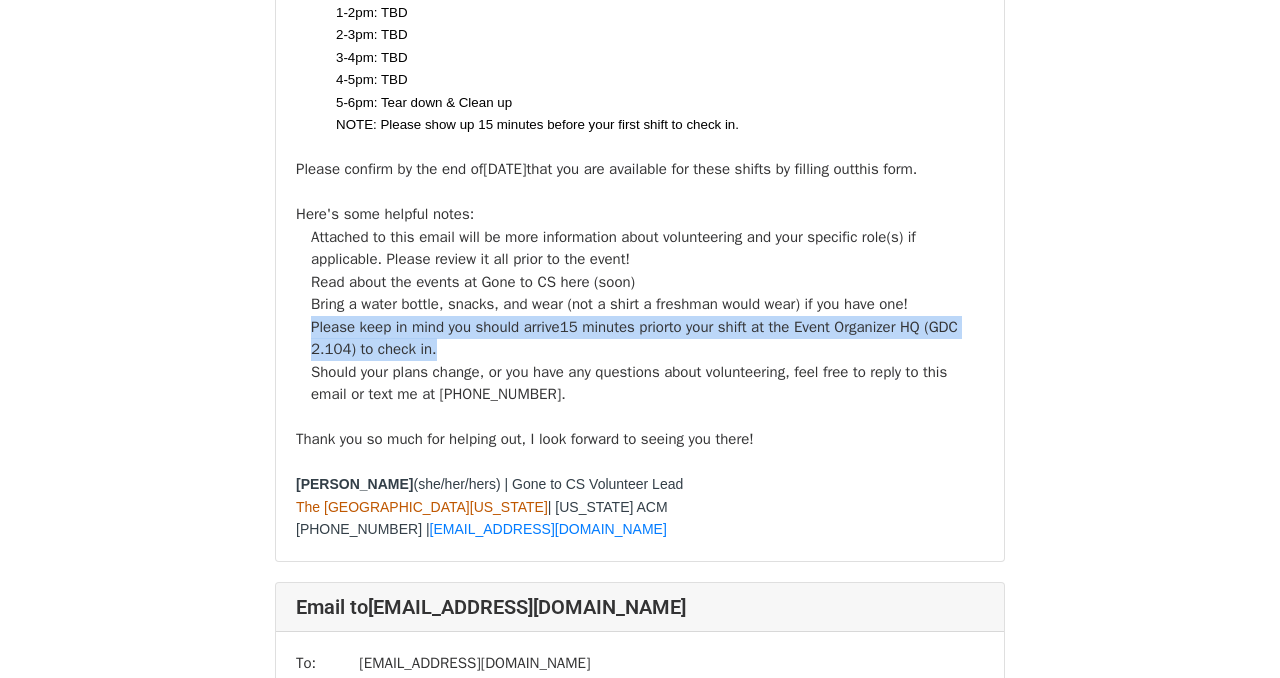 click on "Please keep in mind you should arrive  15 minutes prior  to your shift at the Event Organizer HQ (GDC 2.104) to check in." at bounding box center (647, 338) 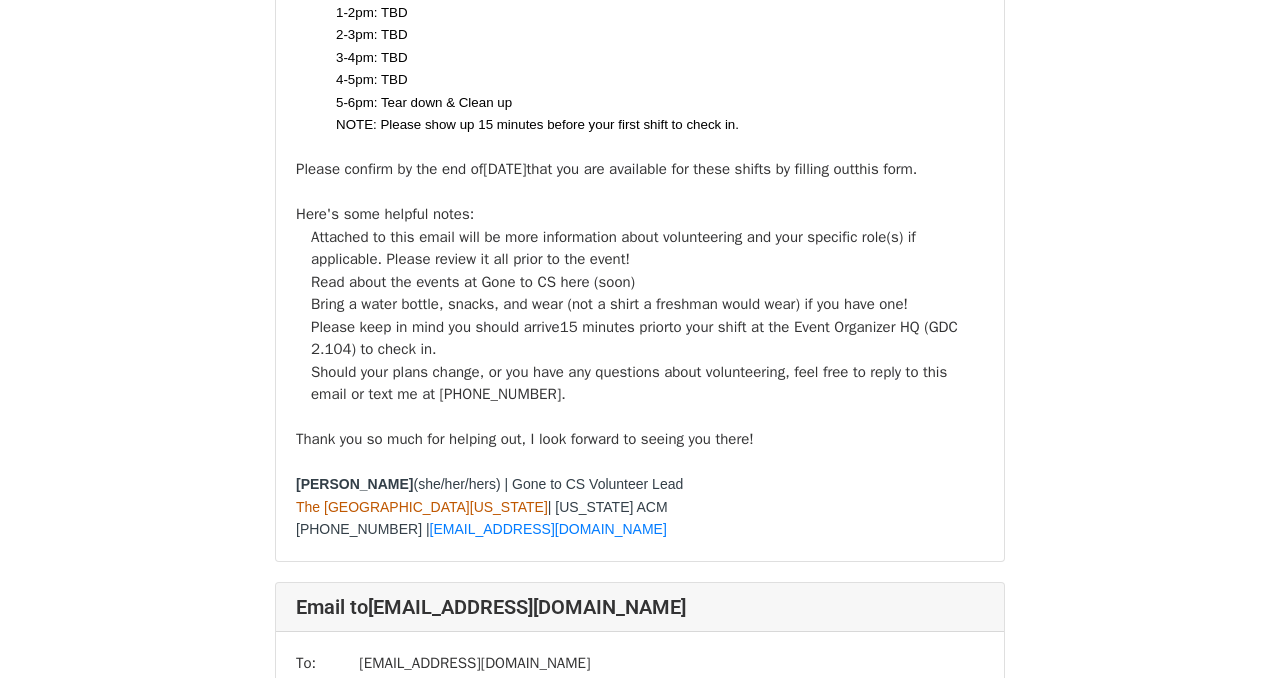 click at bounding box center (640, 417) 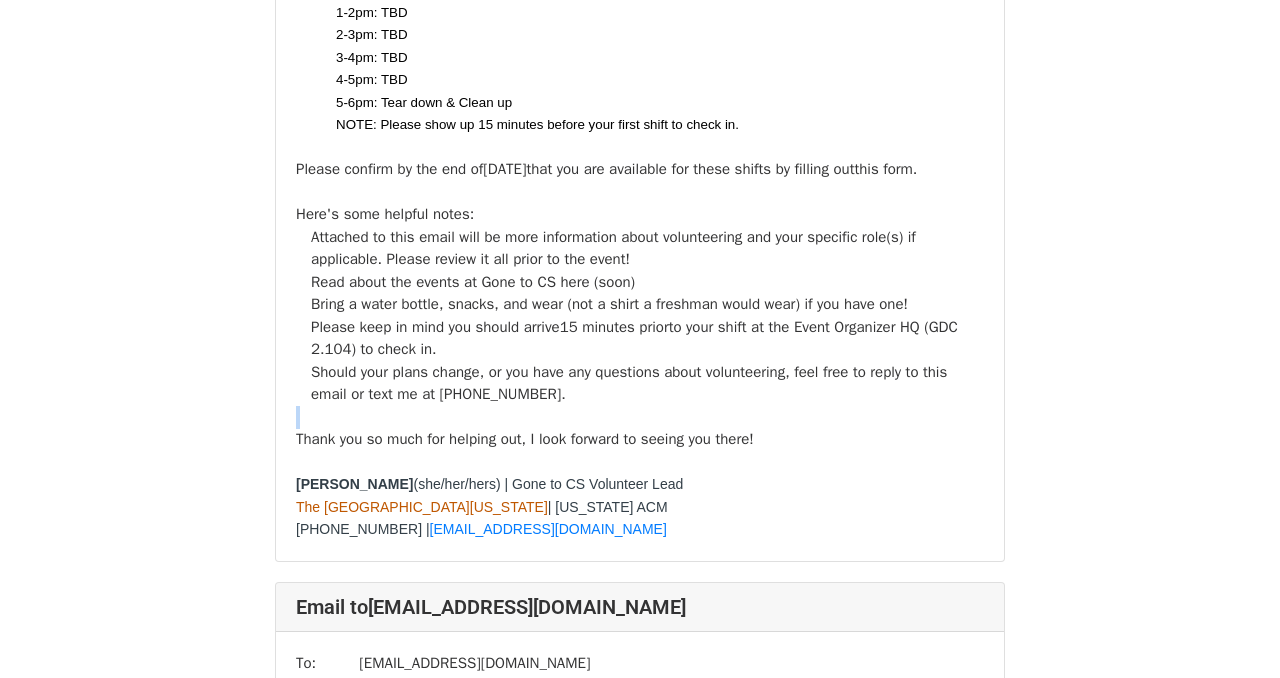 click at bounding box center [640, 417] 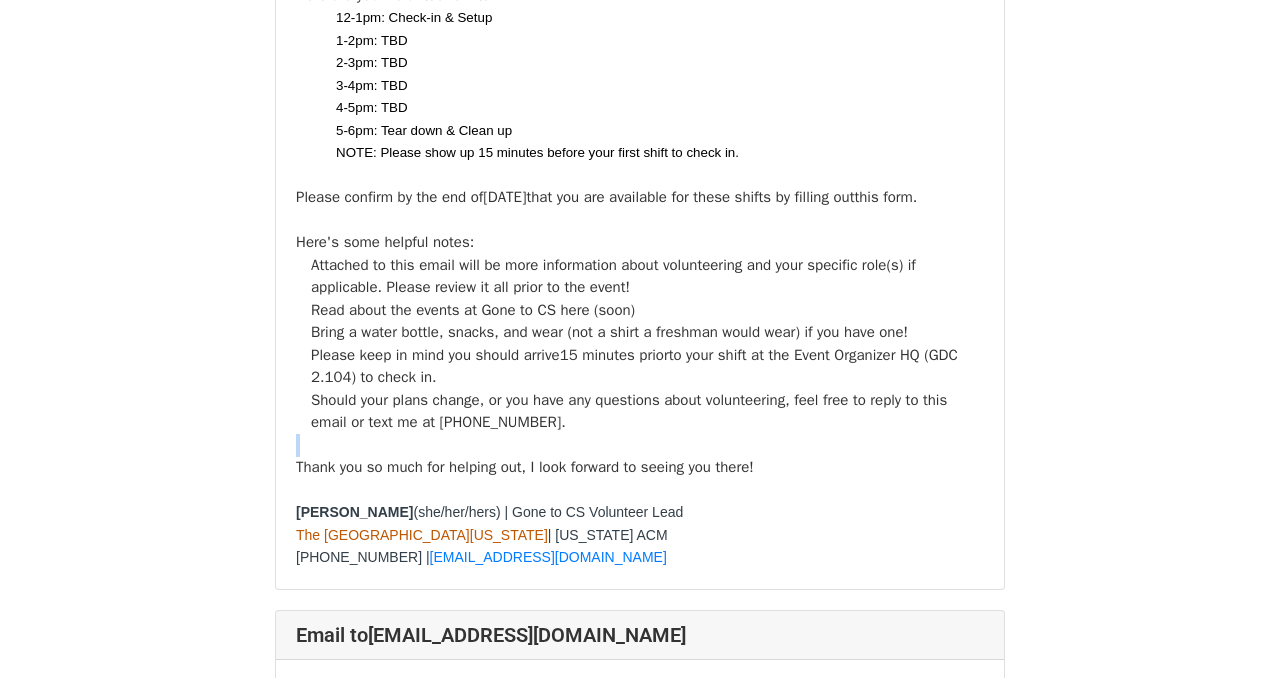 click on "Bring a water bottle, snacks, and wear (not a shirt a freshman would wear) if you have one!" at bounding box center (647, 332) 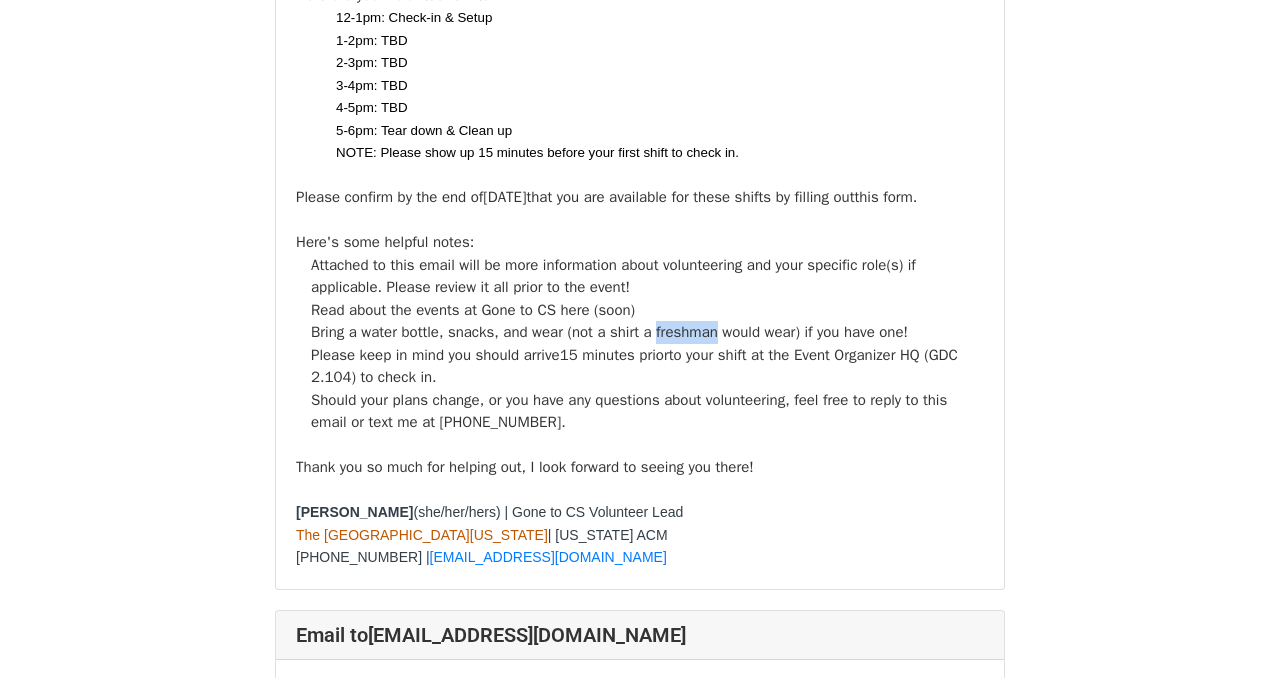 click on "Bring a water bottle, snacks, and wear (not a shirt a freshman would wear) if you have one!" at bounding box center (647, 332) 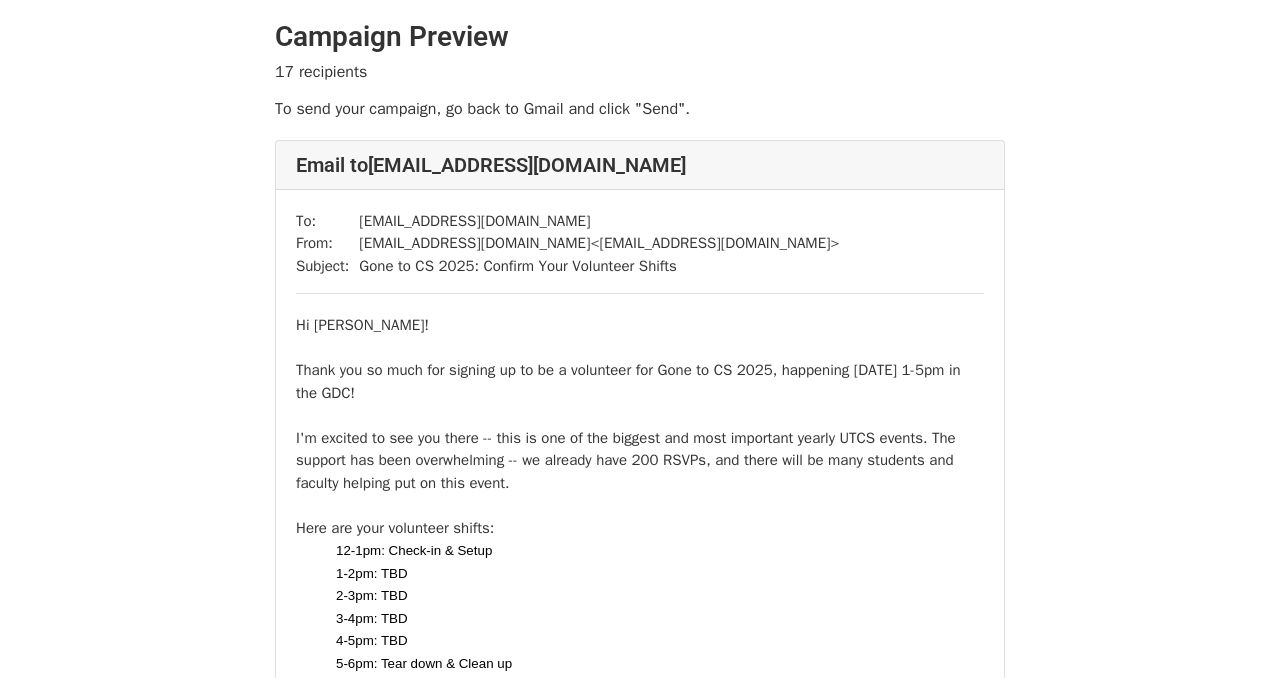 scroll, scrollTop: 0, scrollLeft: 0, axis: both 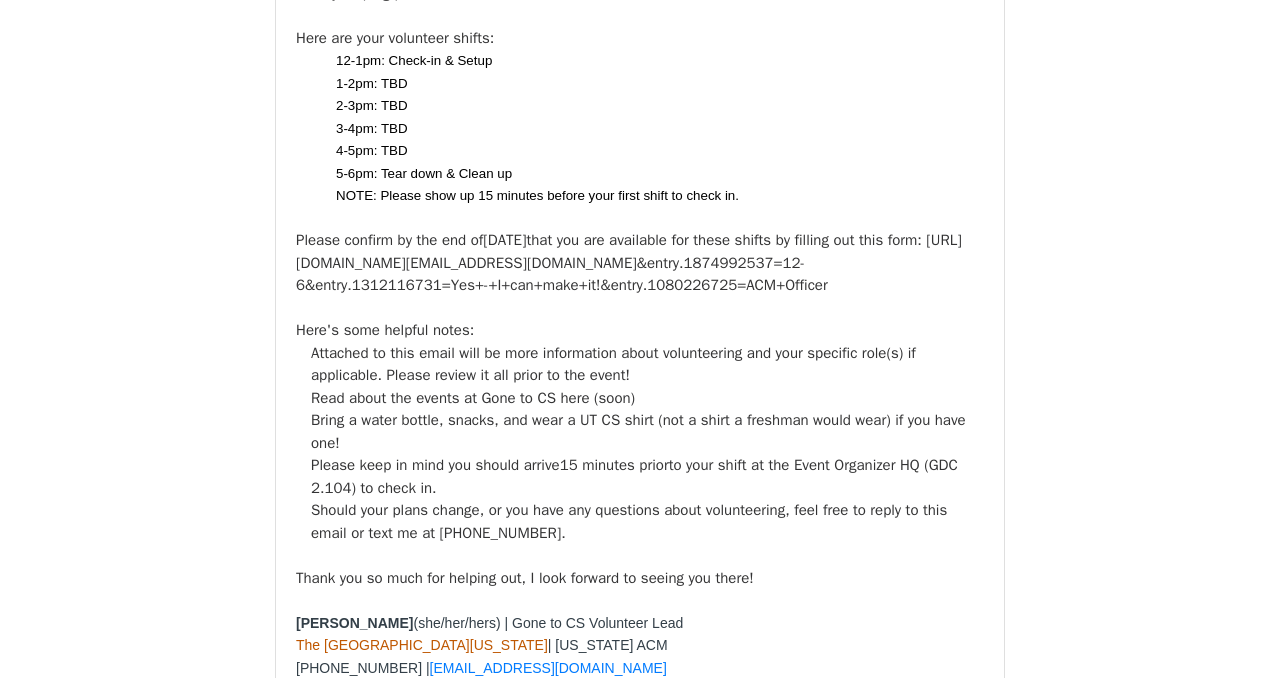 click on "Please confirm by the end of  [DATE]  that you are available for these shifts by filling out   this form: [URL][DOMAIN_NAME] [EMAIL_ADDRESS][DOMAIN_NAME] &entry.1874992537=12-6&entry.1312116731=Yes+-+I+can+make+it!&entry.1080226725=ACM+Officer" at bounding box center [640, 263] 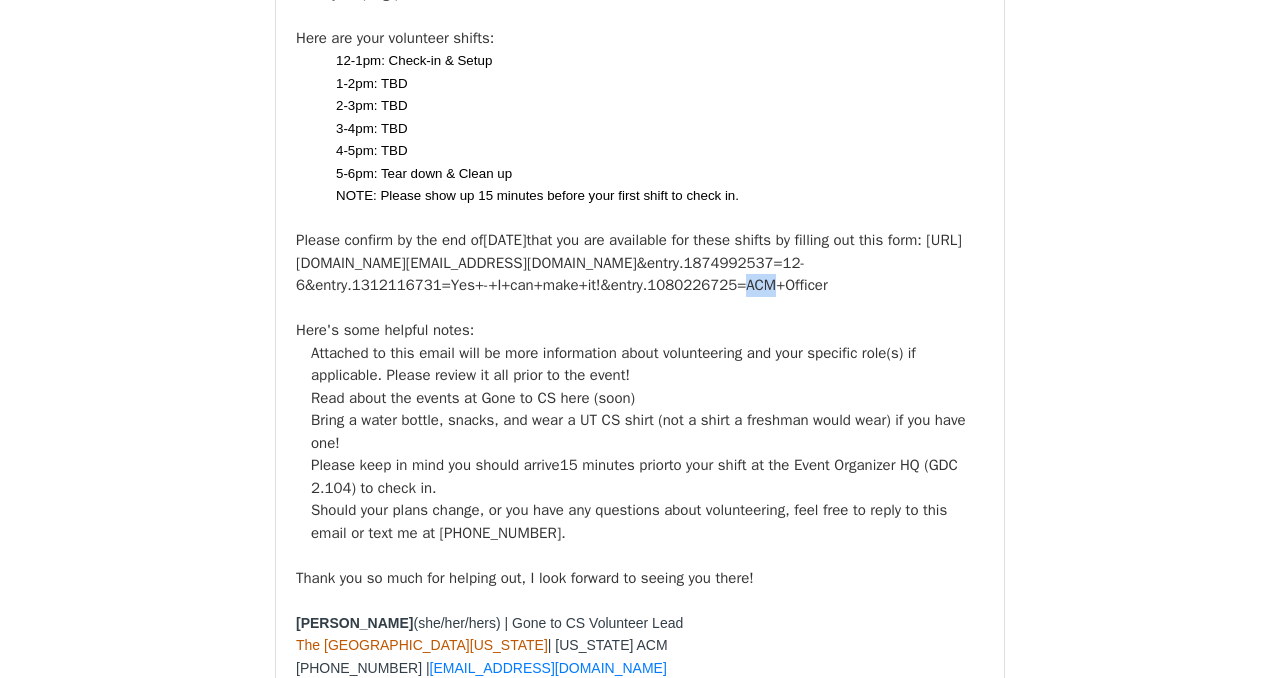 click on "Please confirm by the end of  [DATE]  that you are available for these shifts by filling out   this form: [URL][DOMAIN_NAME] [EMAIL_ADDRESS][DOMAIN_NAME] &entry.1874992537=12-6&entry.1312116731=Yes+-+I+can+make+it!&entry.1080226725=ACM+Officer" at bounding box center [640, 263] 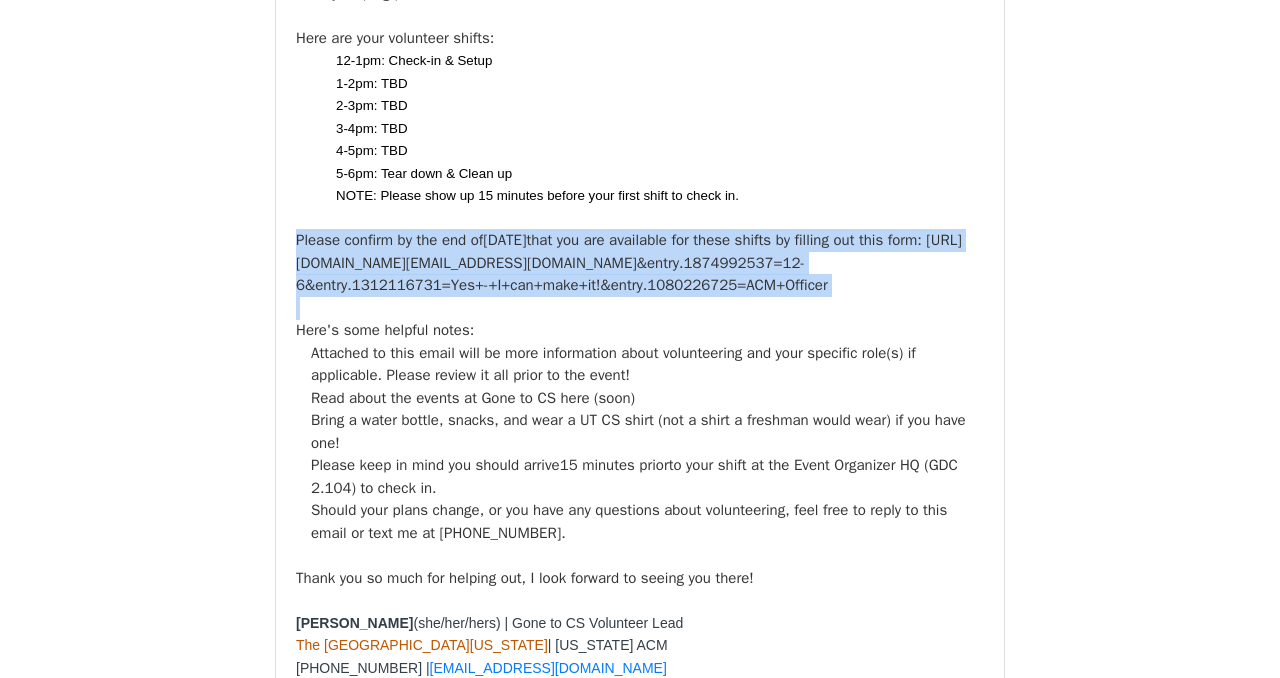 click on "Please confirm by the end of  [DATE]  that you are available for these shifts by filling out   this form: [URL][DOMAIN_NAME] [EMAIL_ADDRESS][DOMAIN_NAME] &entry.1874992537=12-6&entry.1312116731=Yes+-+I+can+make+it!&entry.1080226725=ACM+Officer" at bounding box center (640, 263) 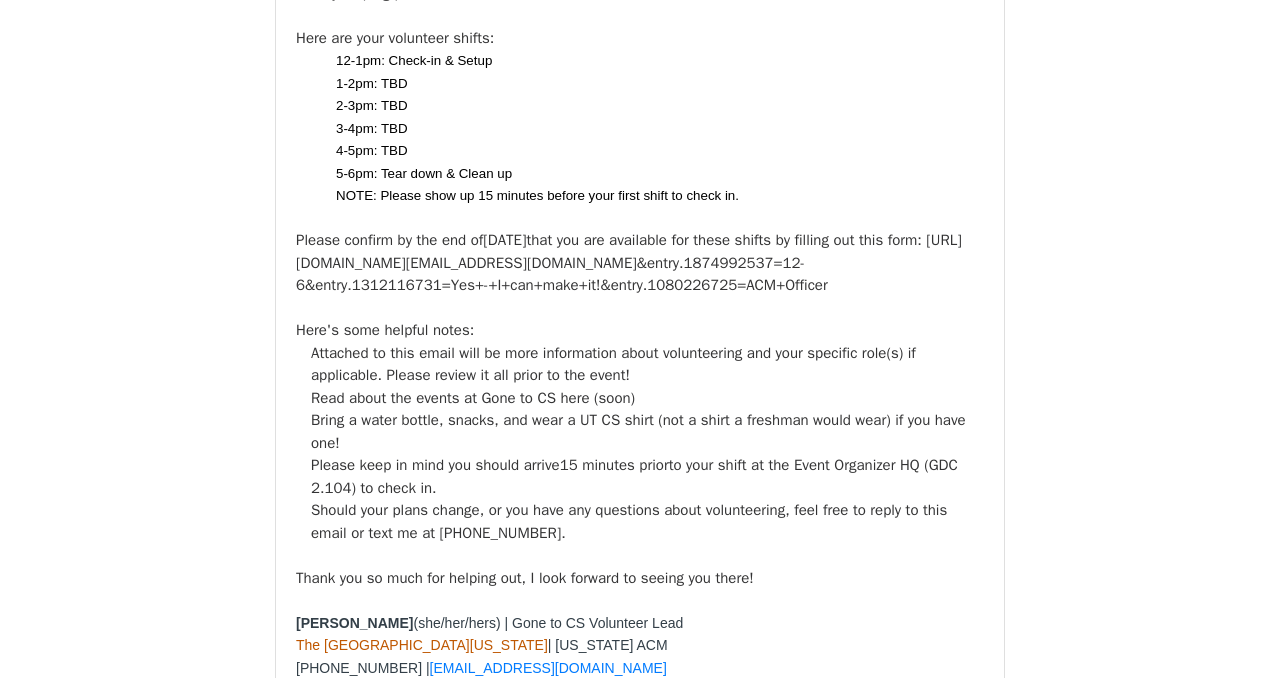 click on "Please confirm by the end of  [DATE]  that you are available for these shifts by filling out   this form: [URL][DOMAIN_NAME] [EMAIL_ADDRESS][DOMAIN_NAME] &entry.1874992537=12-6&entry.1312116731=Yes+-+I+can+make+it!&entry.1080226725=ACM+Officer" at bounding box center [640, 263] 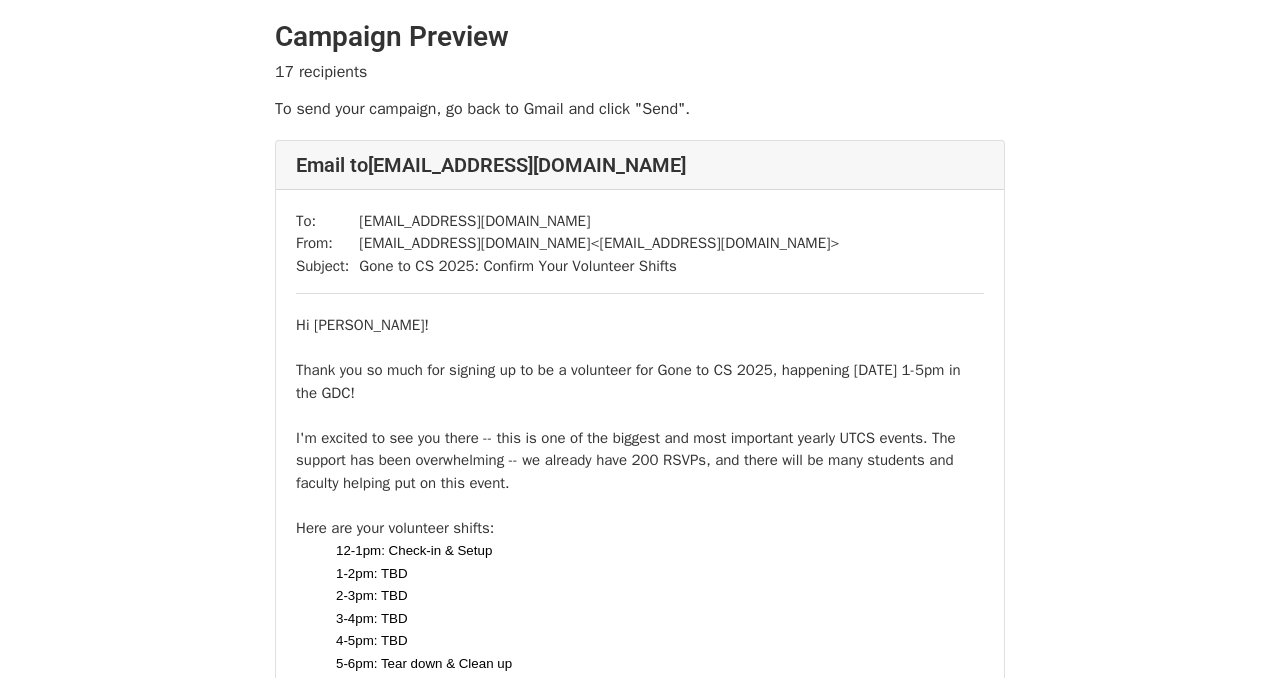 scroll, scrollTop: 0, scrollLeft: 0, axis: both 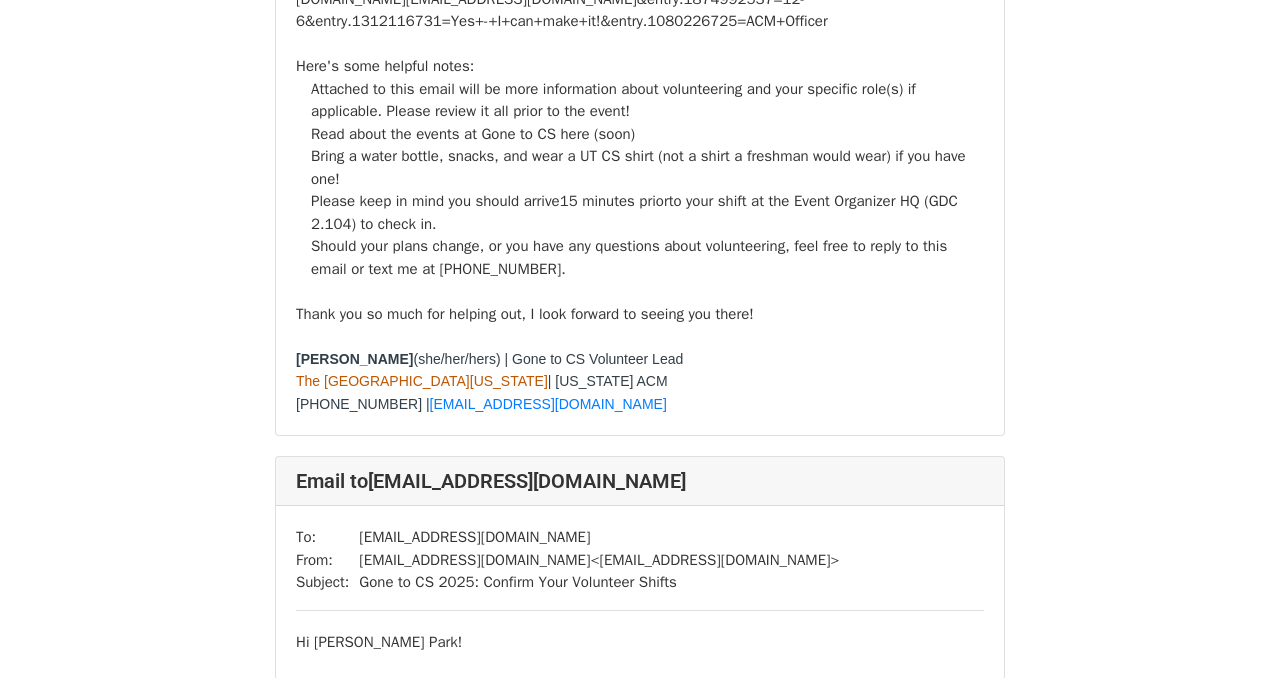 click at bounding box center [640, 44] 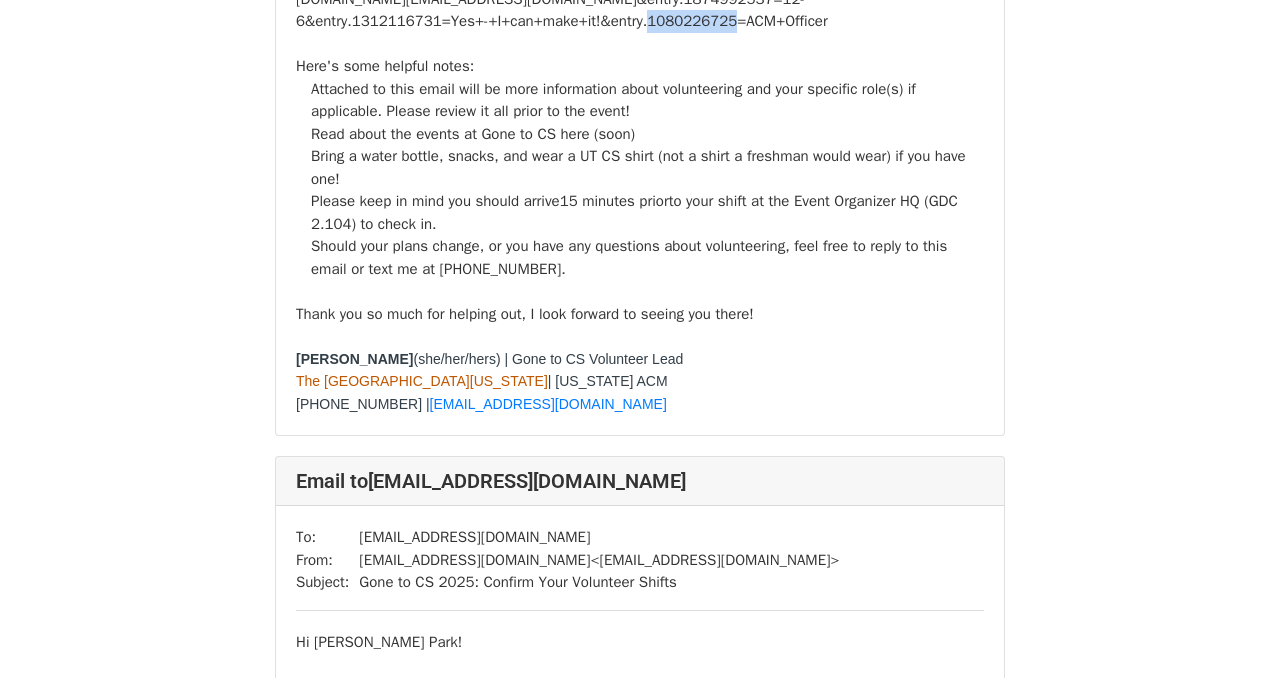 click on "Please confirm by the end of  [DATE]  that you are available for these shifts by filling out   this form: [URL][DOMAIN_NAME] [EMAIL_ADDRESS][DOMAIN_NAME] &entry.1874992537=12-6&entry.1312116731=Yes+-+I+can+make+it!&entry.1080226725=ACM+Officer" at bounding box center (640, -1) 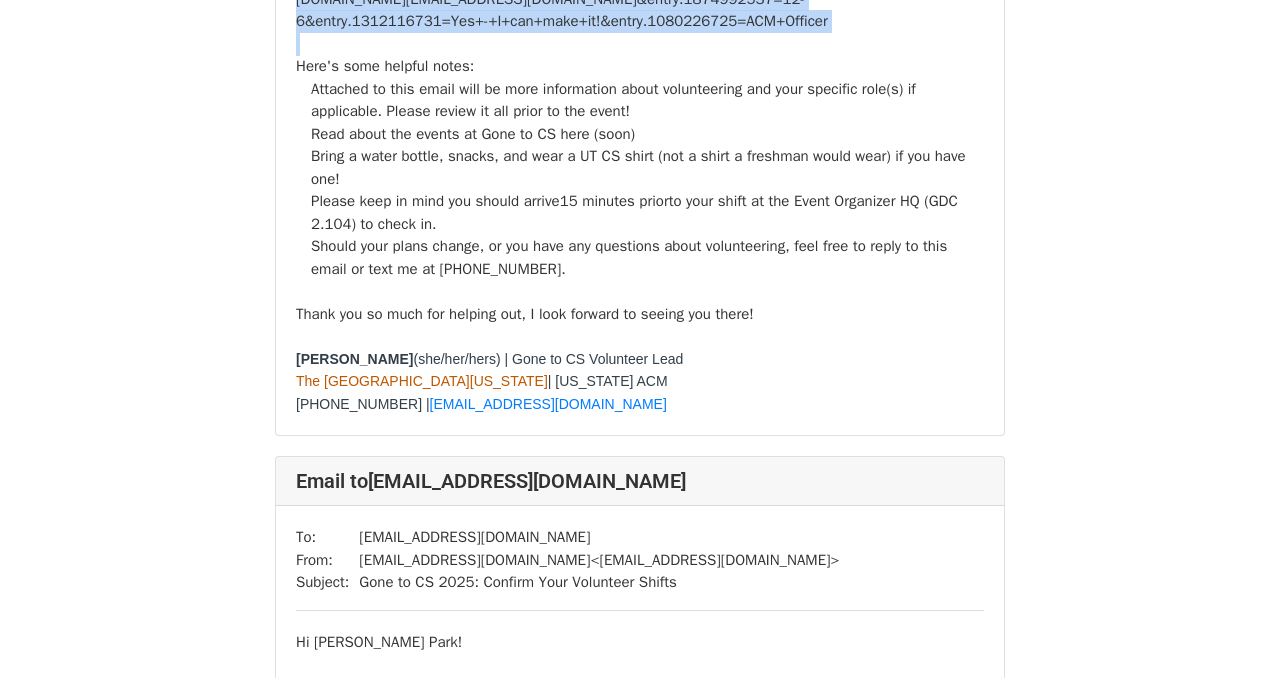 click on "Please confirm by the end of  [DATE]  that you are available for these shifts by filling out   this form: [URL][DOMAIN_NAME] [EMAIL_ADDRESS][DOMAIN_NAME] &entry.1874992537=12-6&entry.1312116731=Yes+-+I+can+make+it!&entry.1080226725=ACM+Officer" at bounding box center (640, -1) 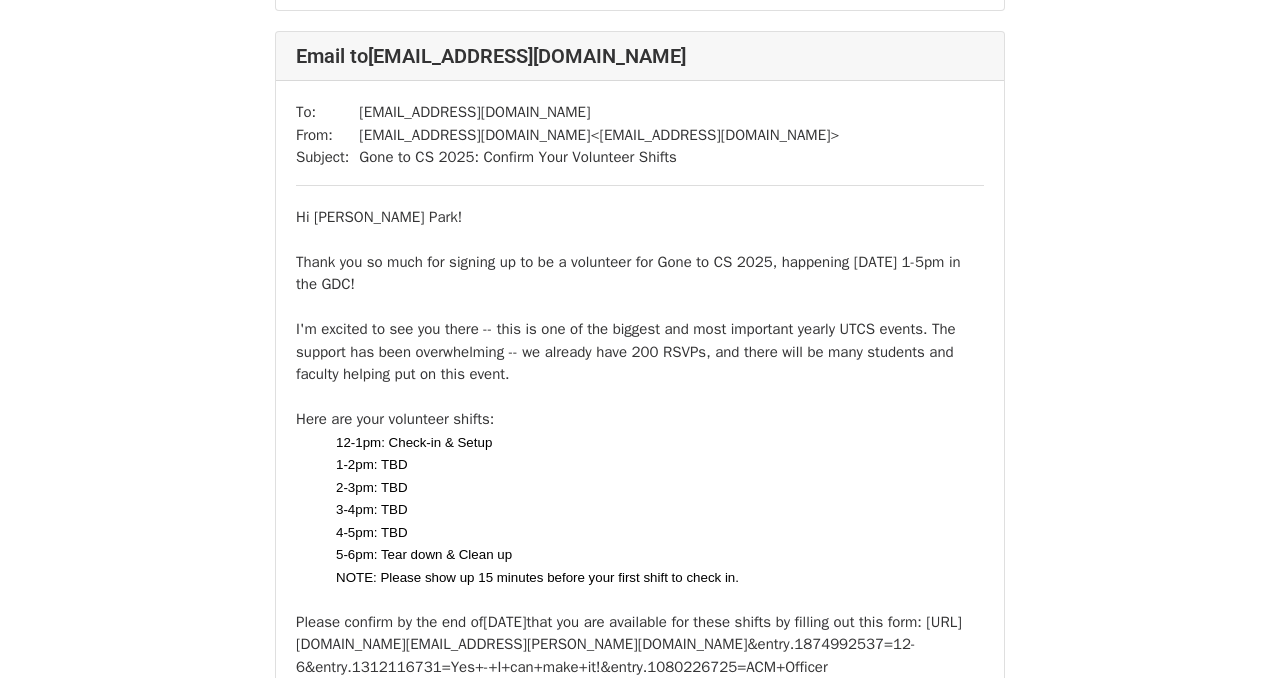 click on "12-1pm: Check-in & Setup 1-2pm: TBD 2-3pm: TBD 3-4pm: TBD 4-5pm: TBD" at bounding box center [660, 487] 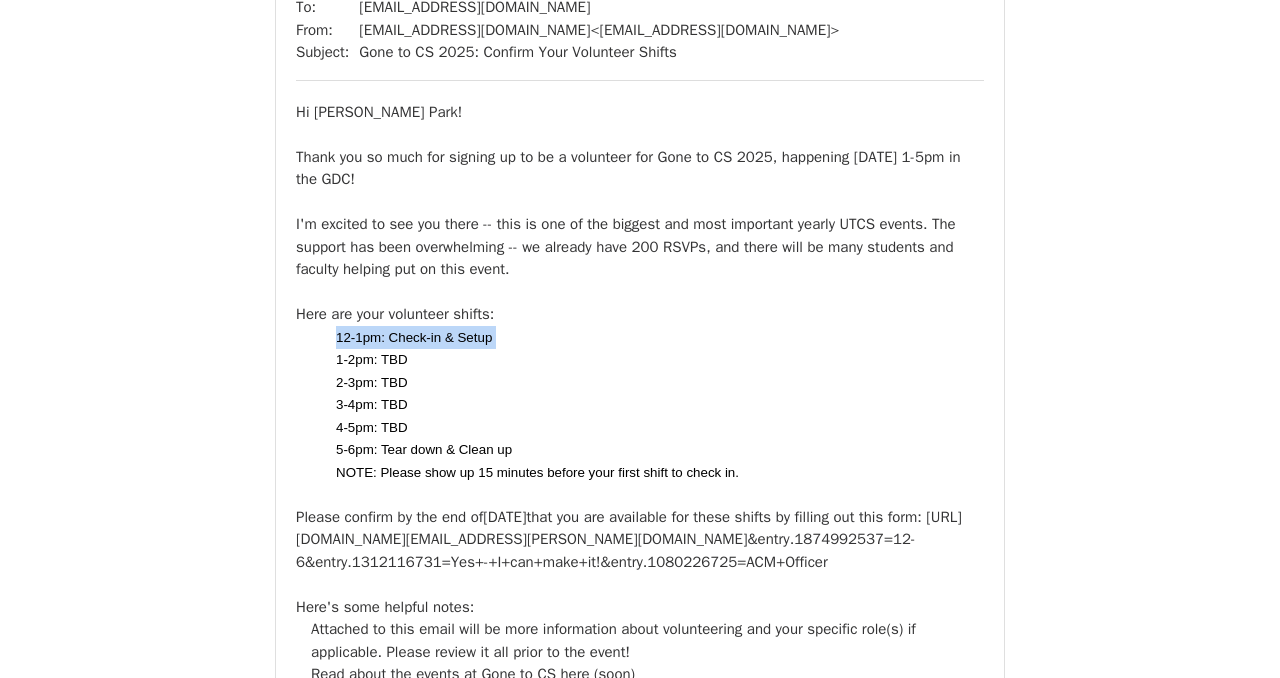 scroll, scrollTop: 1429, scrollLeft: 0, axis: vertical 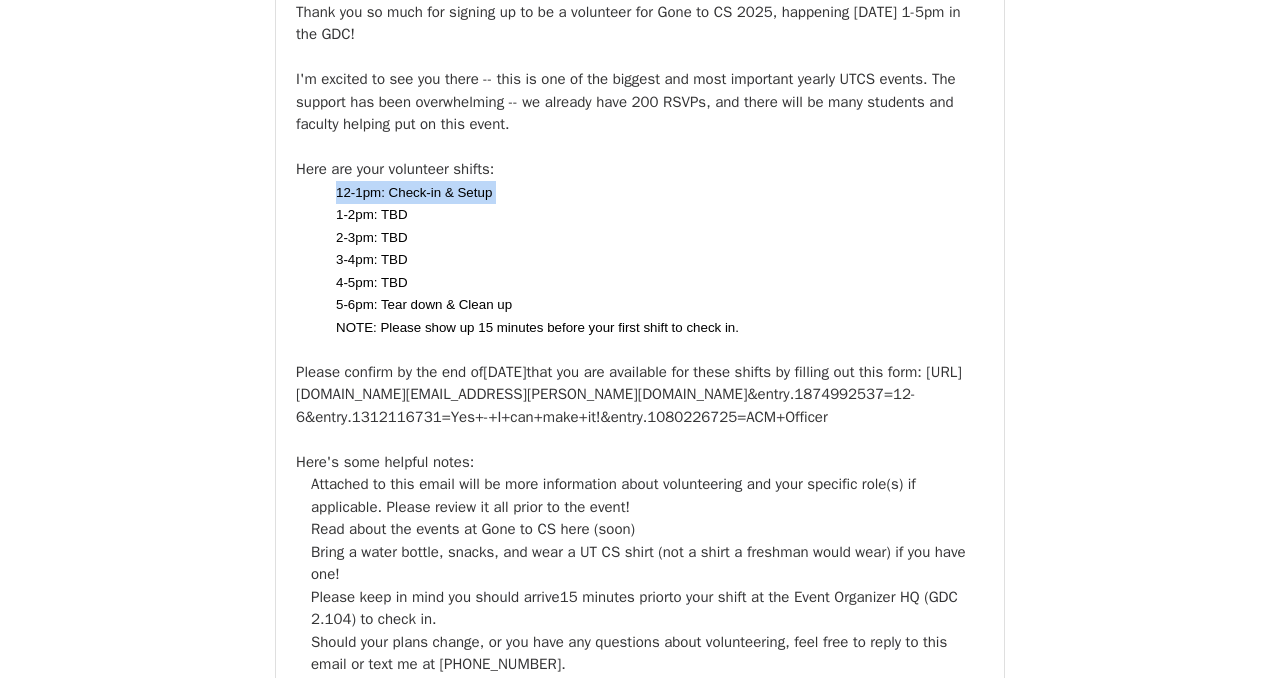click on "Please confirm by the end of  Wednesday, August 20th  that you are available for these shifts by filling out   this form: https://docs.google.com/forms/d/e/1FAIpQLSfYr2r3MK4DyXMDvrX_Y0M0YTFqNkjGgk5pj3uV4N9ehm2r_Q/ viewform?usp=pp_url&entry.829056678=jaydenp@utexas.edu &entry.1874992537=12-6&entry.1312116731=Yes+-+I+can+make+it!&entry.1080226725=ACM+Officer" at bounding box center (640, 395) 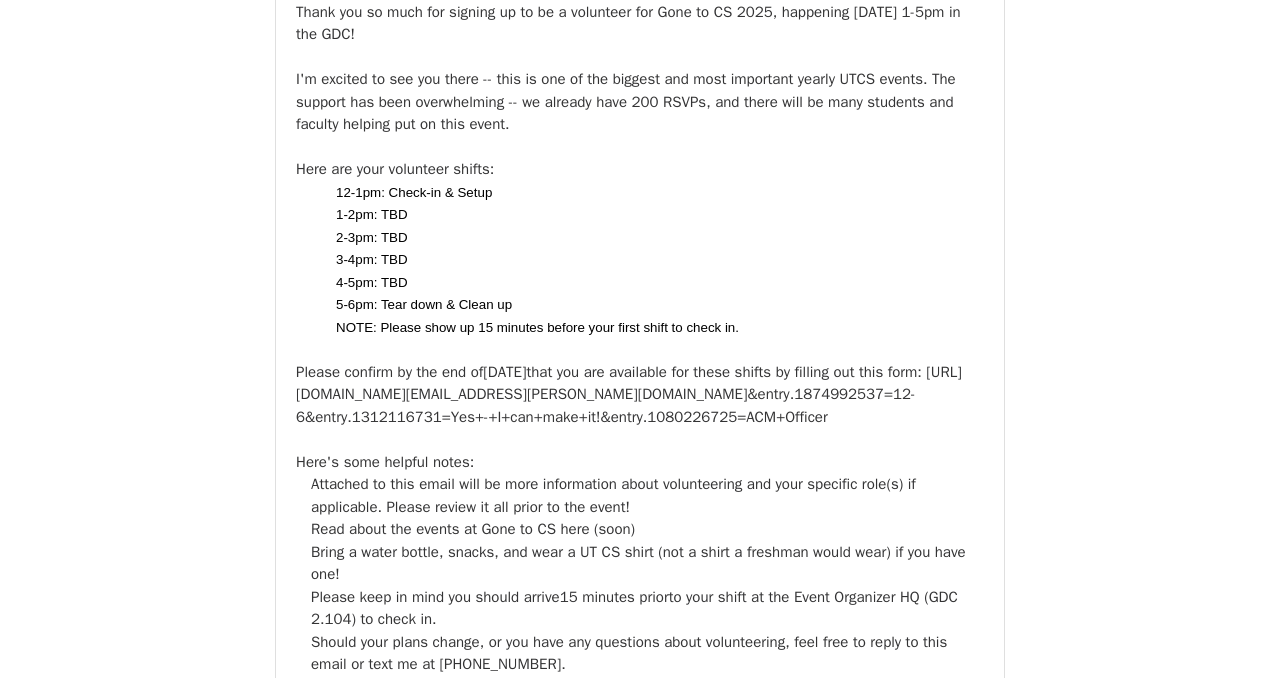click on "Please confirm by the end of  Wednesday, August 20th  that you are available for these shifts by filling out   this form: https://docs.google.com/forms/d/e/1FAIpQLSfYr2r3MK4DyXMDvrX_Y0M0YTFqNkjGgk5pj3uV4N9ehm2r_Q/ viewform?usp=pp_url&entry.829056678=jaydenp@utexas.edu &entry.1874992537=12-6&entry.1312116731=Yes+-+I+can+make+it!&entry.1080226725=ACM+Officer" at bounding box center [640, 395] 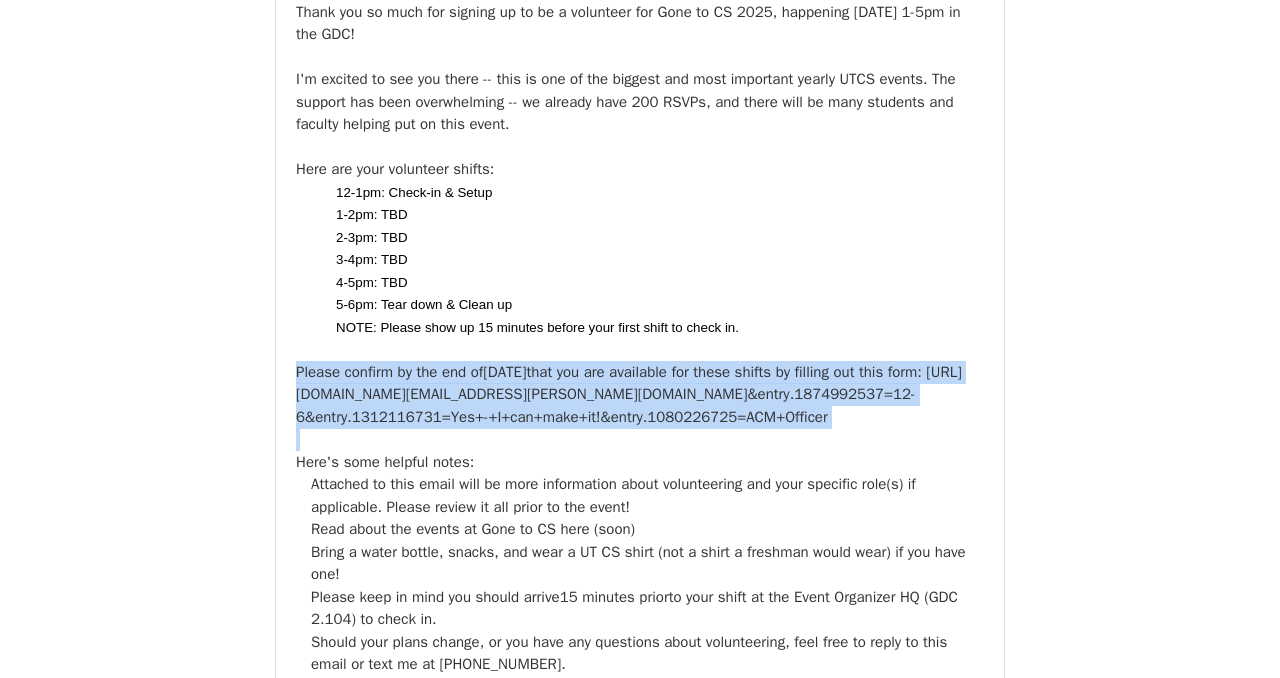 click on "Please confirm by the end of  Wednesday, August 20th  that you are available for these shifts by filling out   this form: https://docs.google.com/forms/d/e/1FAIpQLSfYr2r3MK4DyXMDvrX_Y0M0YTFqNkjGgk5pj3uV4N9ehm2r_Q/ viewform?usp=pp_url&entry.829056678=jaydenp@utexas.edu &entry.1874992537=12-6&entry.1312116731=Yes+-+I+can+make+it!&entry.1080226725=ACM+Officer" at bounding box center (640, 395) 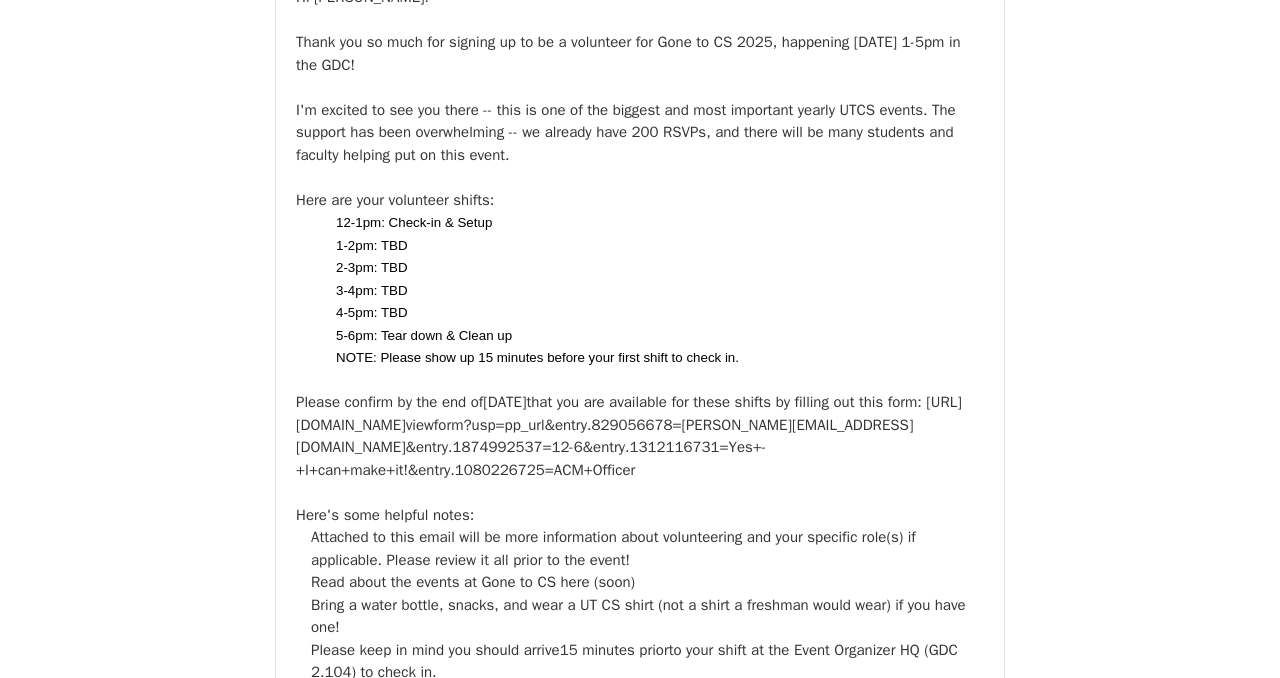 scroll, scrollTop: 2470, scrollLeft: 0, axis: vertical 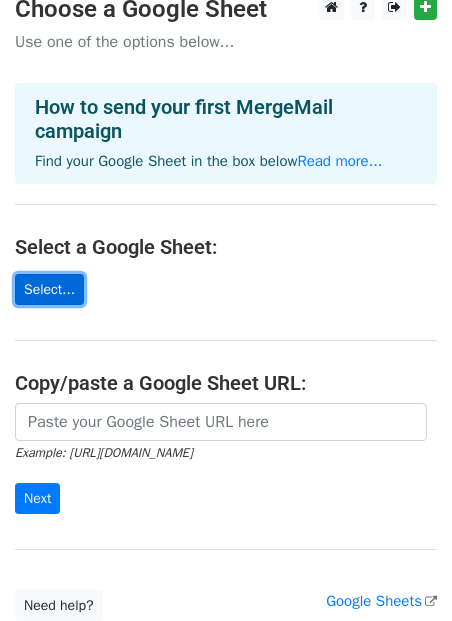 click on "Select..." at bounding box center (49, 289) 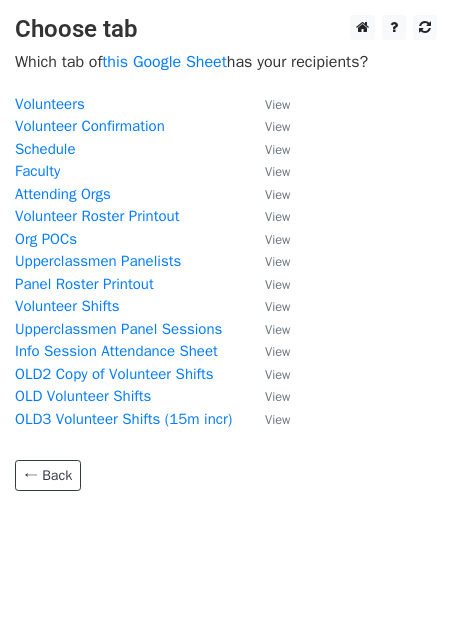 scroll, scrollTop: 0, scrollLeft: 0, axis: both 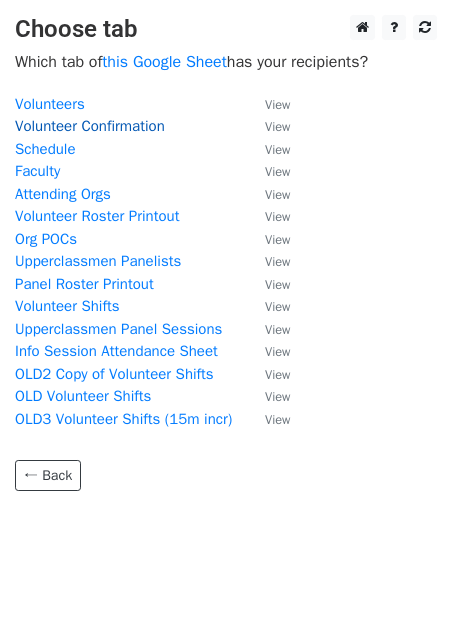 click on "Volunteer Confirmation" at bounding box center (90, 126) 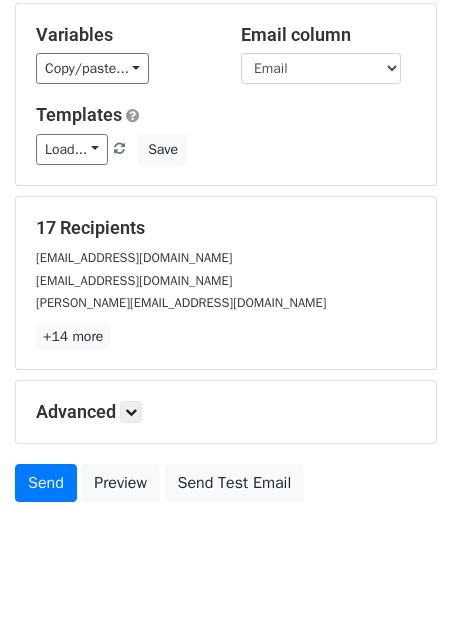 scroll, scrollTop: 235, scrollLeft: 0, axis: vertical 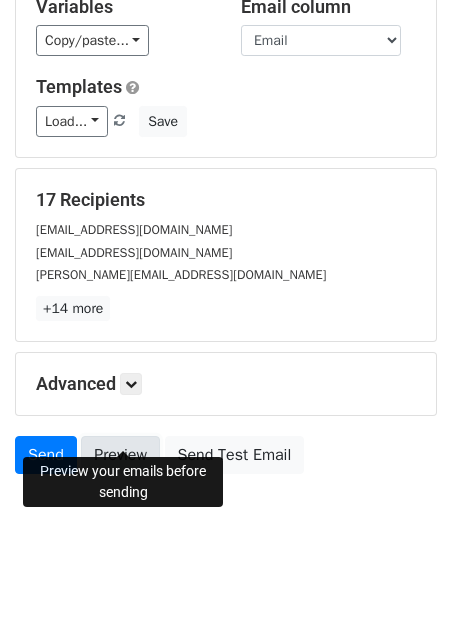 click on "Preview" at bounding box center [120, 455] 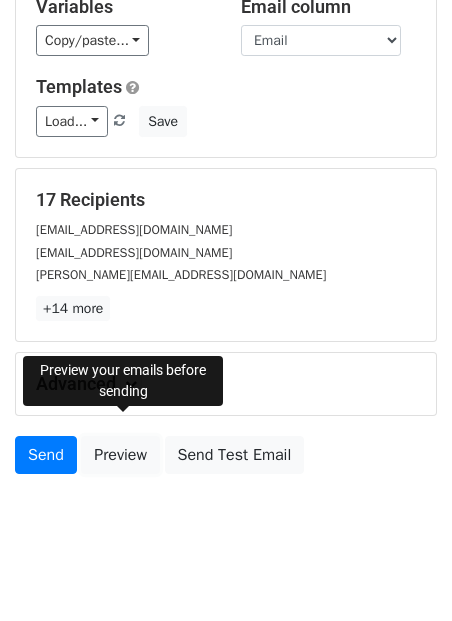 scroll, scrollTop: 0, scrollLeft: 0, axis: both 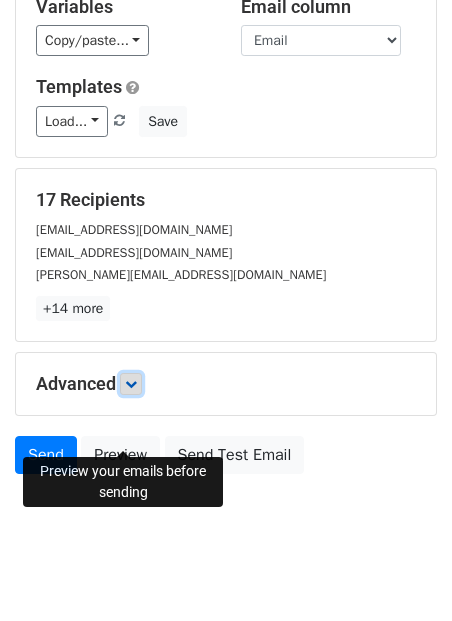 click at bounding box center [131, 384] 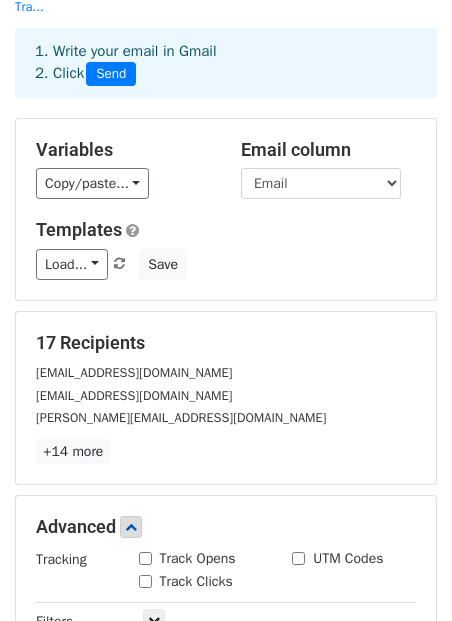 scroll, scrollTop: 431, scrollLeft: 0, axis: vertical 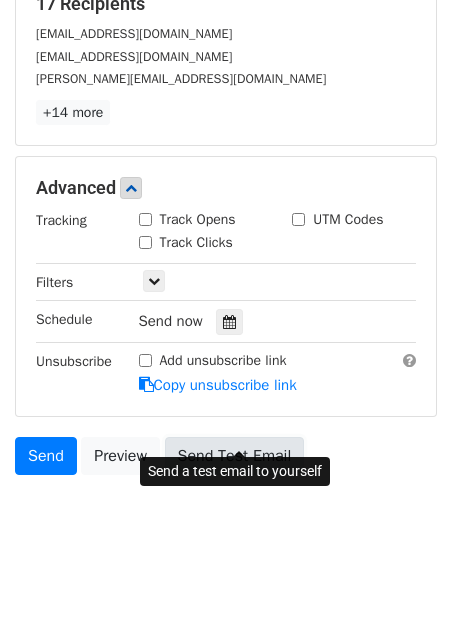 click on "Send Test Email" at bounding box center (235, 456) 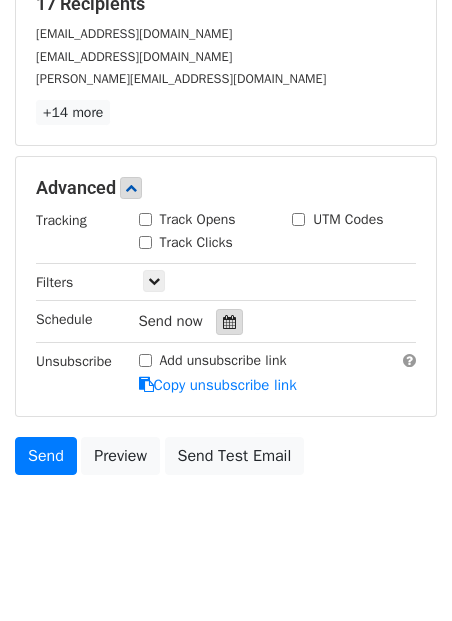click at bounding box center [229, 322] 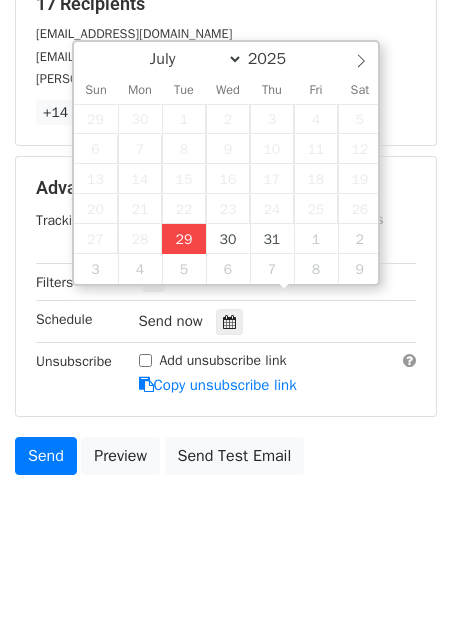 type on "2025-07-29 19:33" 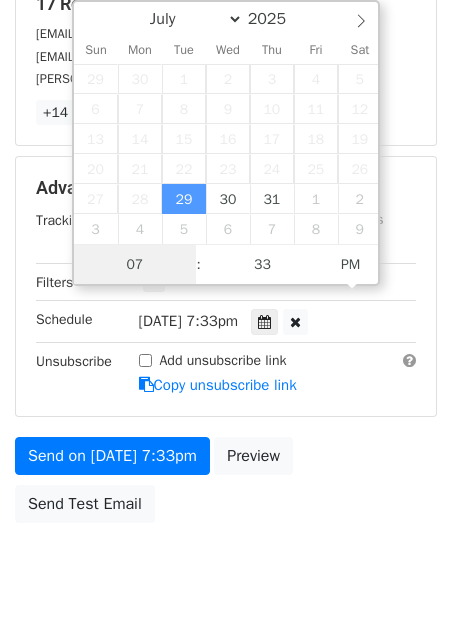 scroll, scrollTop: 1, scrollLeft: 0, axis: vertical 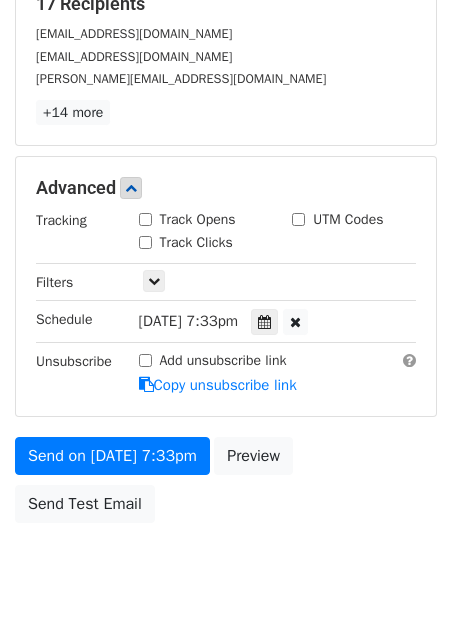 click on "Send on Jul 29 at 7:33pm
Preview
Send Test Email" at bounding box center [226, 485] 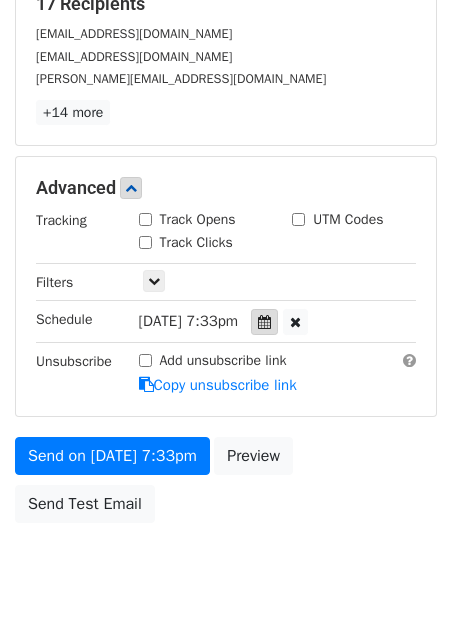 click at bounding box center [264, 322] 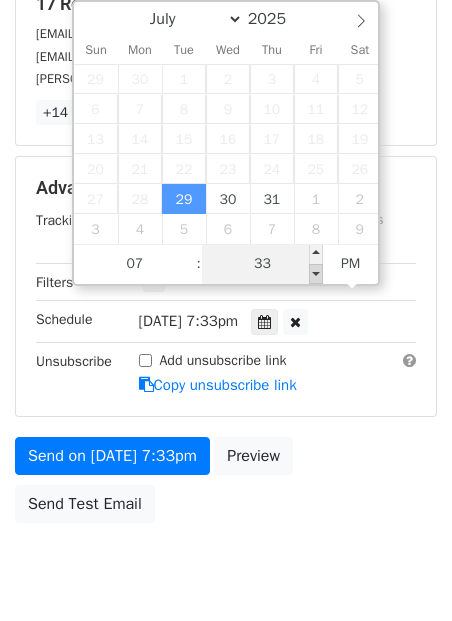 click at bounding box center [316, 274] 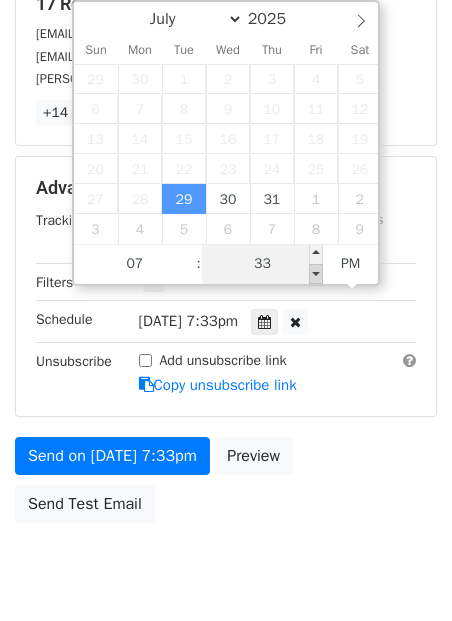click at bounding box center [316, 274] 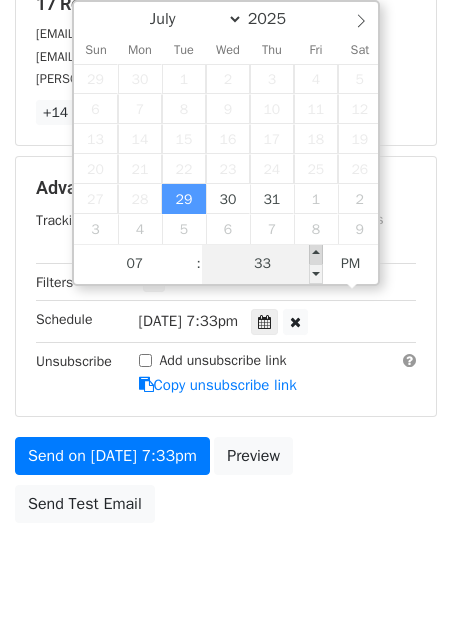 type on "2025-07-29 19:38" 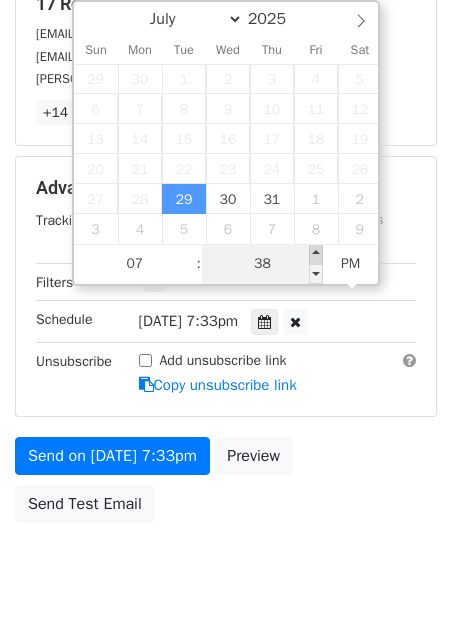 click at bounding box center (316, 254) 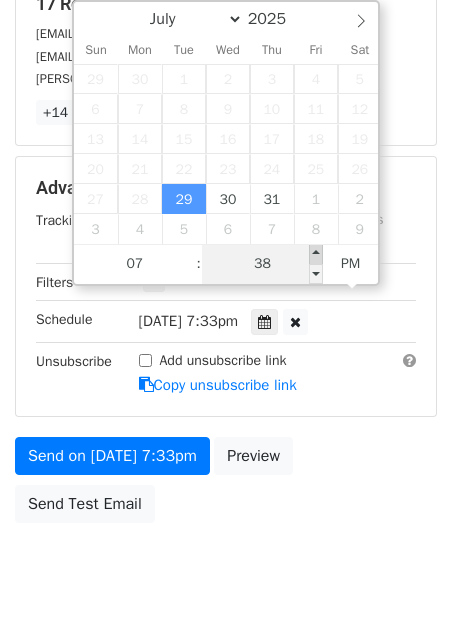 type on "2025-07-29 19:43" 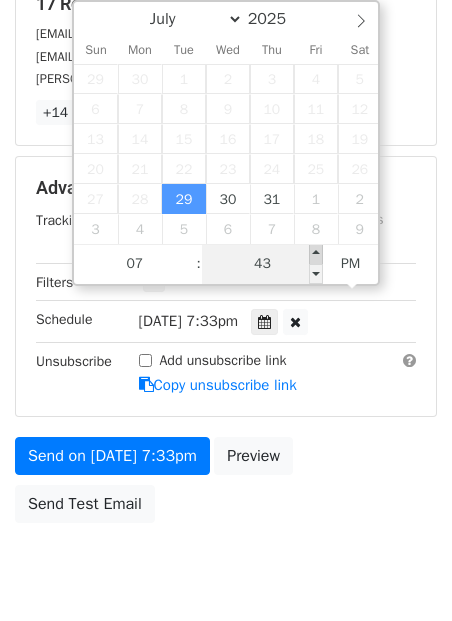 click at bounding box center (316, 254) 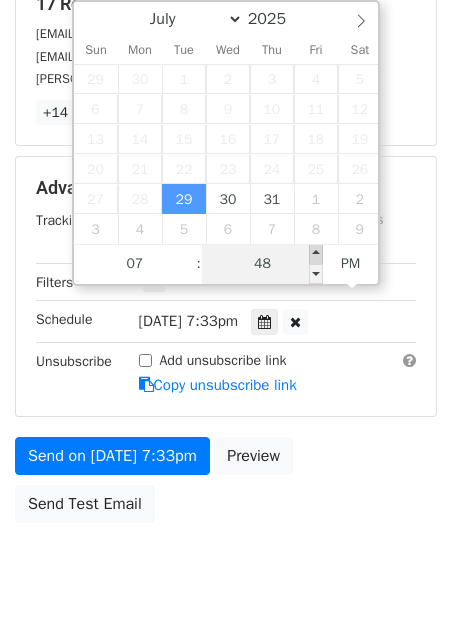 click at bounding box center [316, 254] 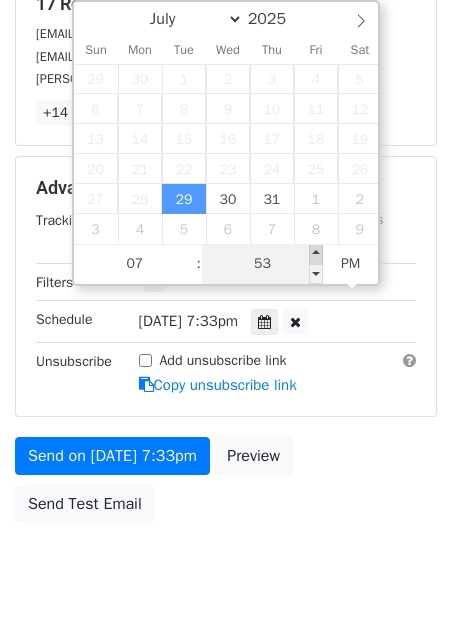 click at bounding box center [316, 254] 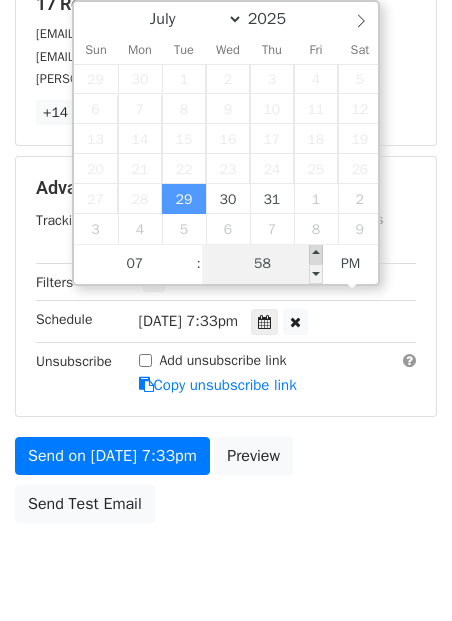 click at bounding box center [316, 254] 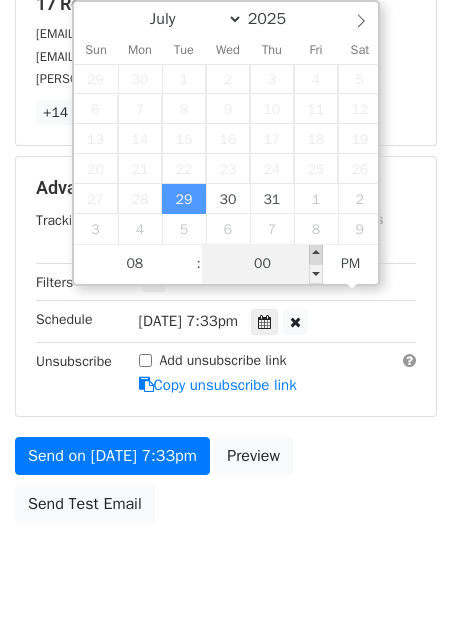 click at bounding box center [316, 254] 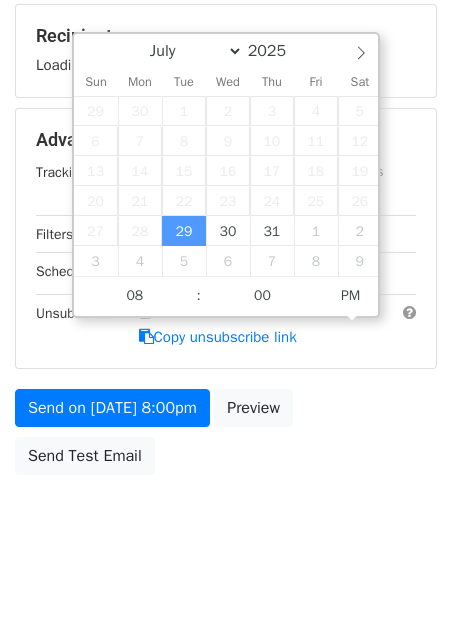 scroll, scrollTop: 431, scrollLeft: 0, axis: vertical 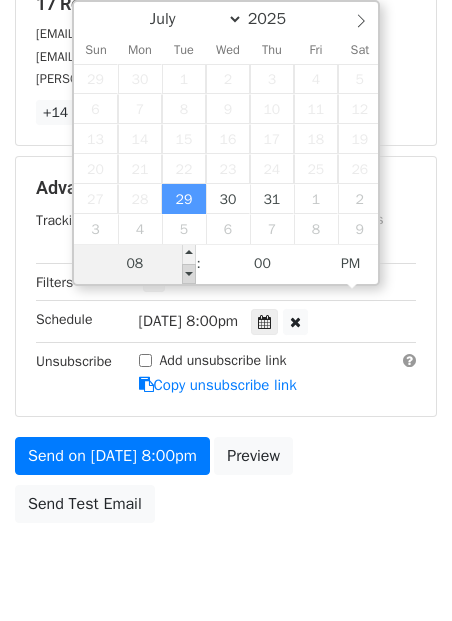 type on "2025-07-29 19:33" 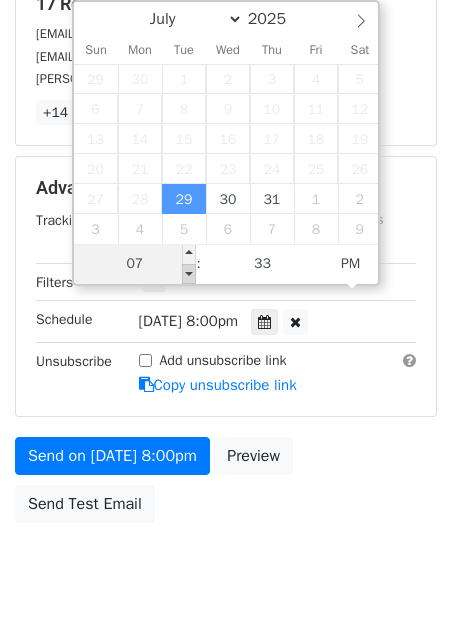 click at bounding box center [189, 274] 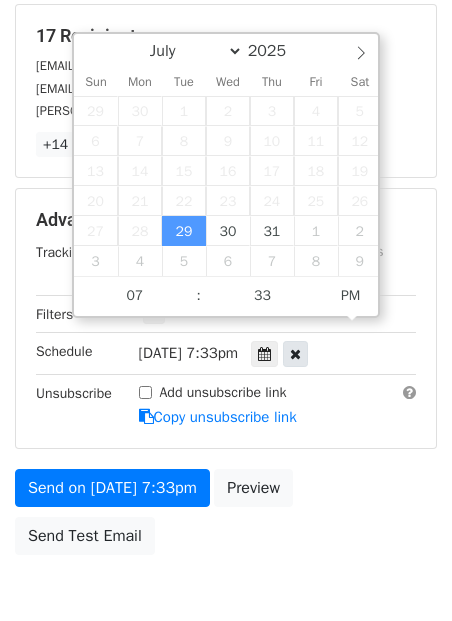 scroll, scrollTop: 431, scrollLeft: 0, axis: vertical 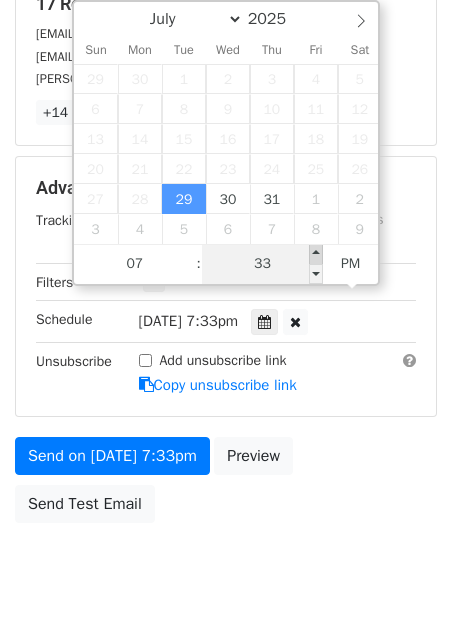 type on "2025-07-29 19:38" 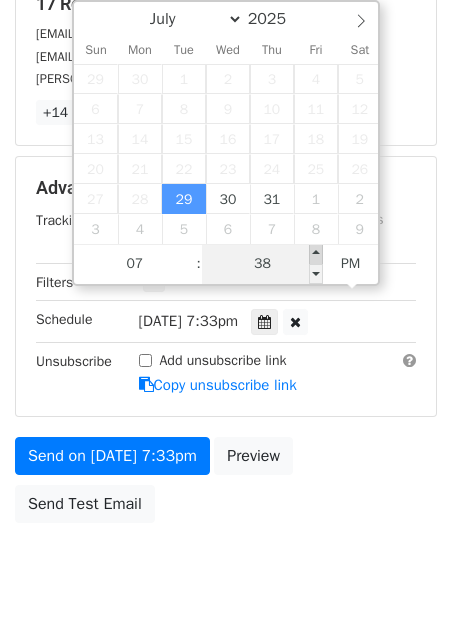 click at bounding box center (316, 254) 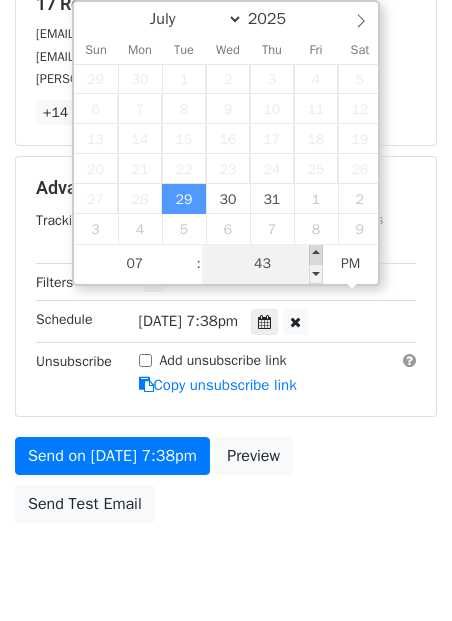 click at bounding box center (316, 254) 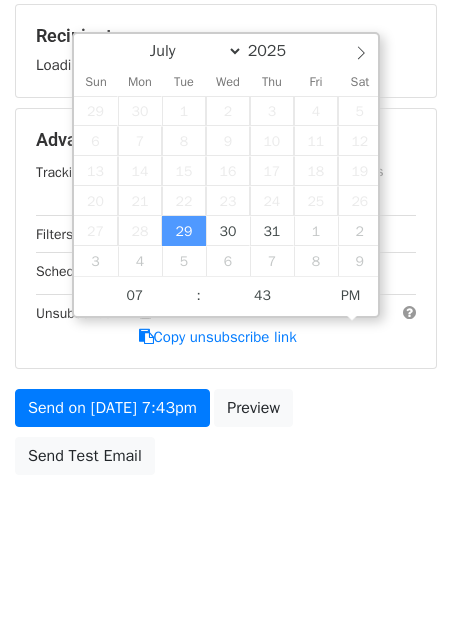 scroll, scrollTop: 431, scrollLeft: 0, axis: vertical 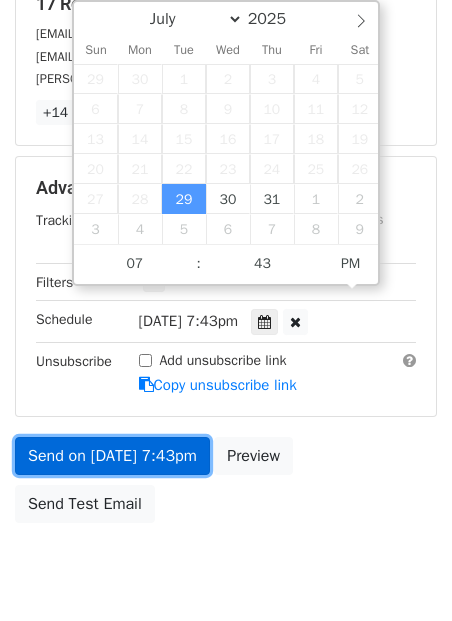 click on "Send on Jul 29 at 7:43pm" at bounding box center [112, 456] 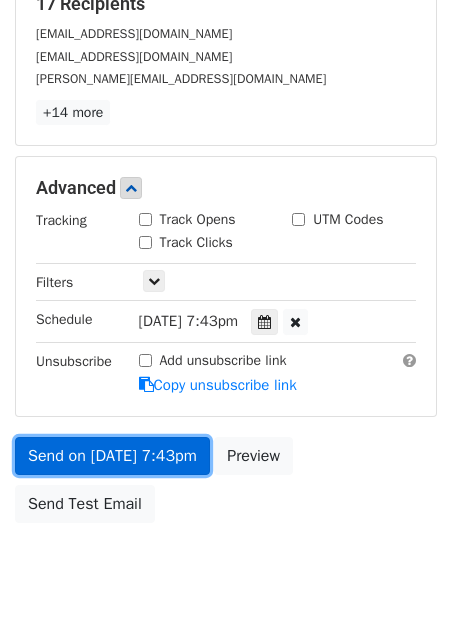 click on "Send on Jul 29 at 7:43pm" at bounding box center [112, 456] 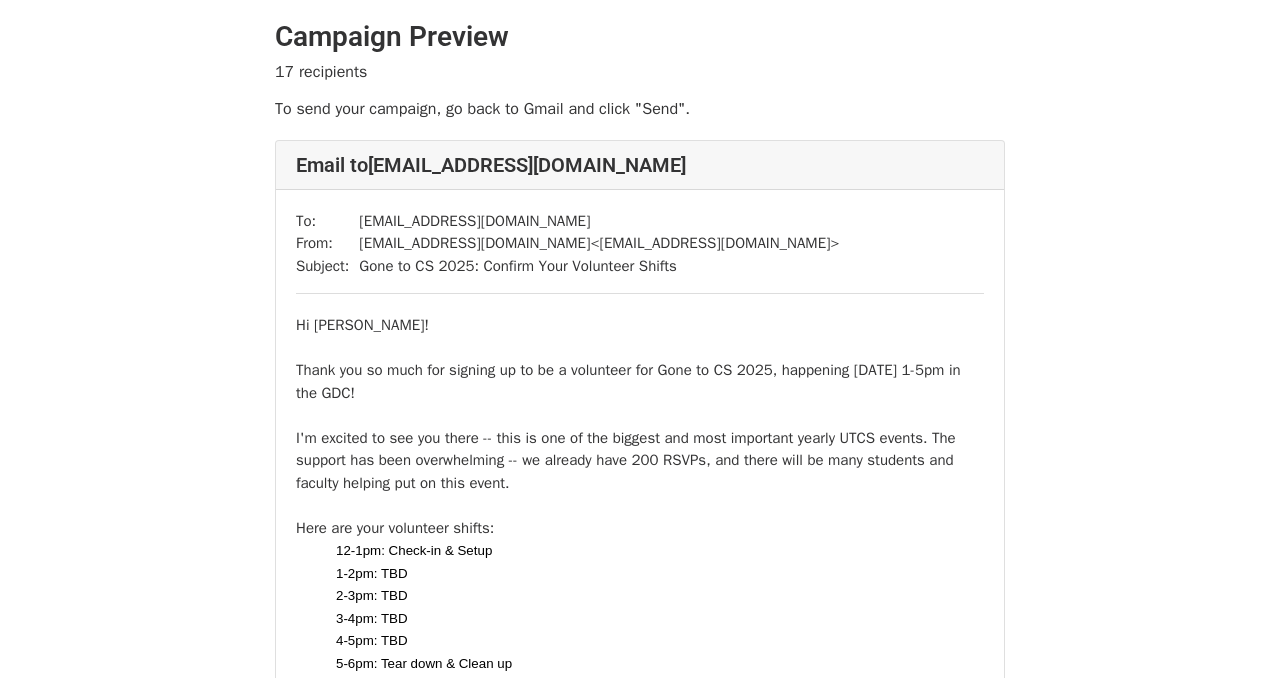 scroll, scrollTop: 0, scrollLeft: 0, axis: both 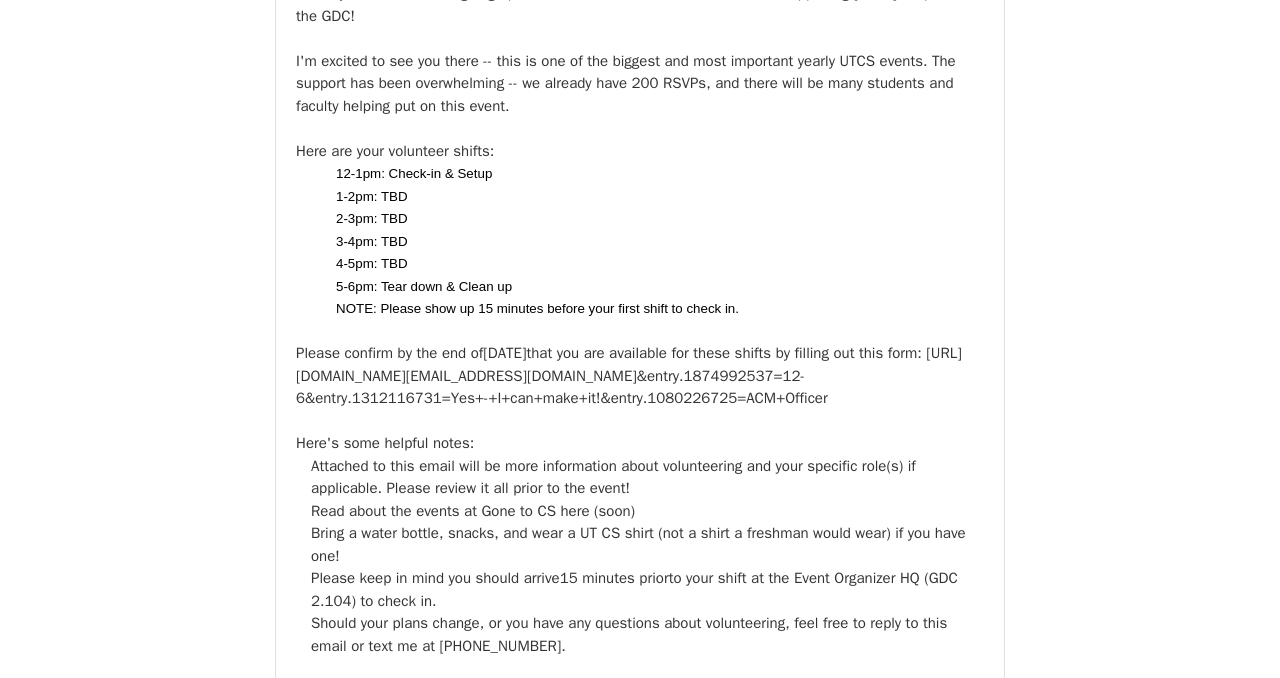 click on "Please confirm by the end of  [DATE]  that you are available for these shifts by filling out   this form: [URL][DOMAIN_NAME] [EMAIL_ADDRESS][DOMAIN_NAME] &entry.1874992537=12-6&entry.1312116731=Yes+-+I+can+make+it!&entry.1080226725=ACM+Officer" at bounding box center [640, 376] 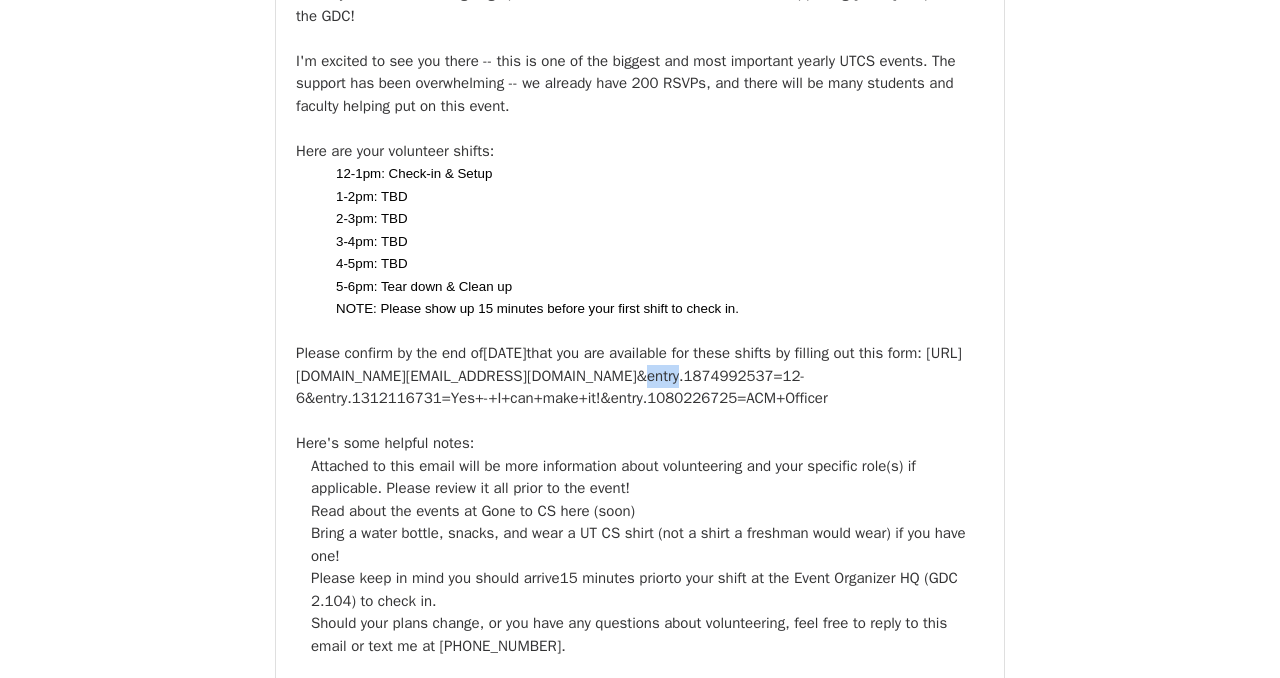 click on "Please confirm by the end of  [DATE]  that you are available for these shifts by filling out   this form: [URL][DOMAIN_NAME] [EMAIL_ADDRESS][DOMAIN_NAME] &entry.1874992537=12-6&entry.1312116731=Yes+-+I+can+make+it!&entry.1080226725=ACM+Officer" at bounding box center [640, 376] 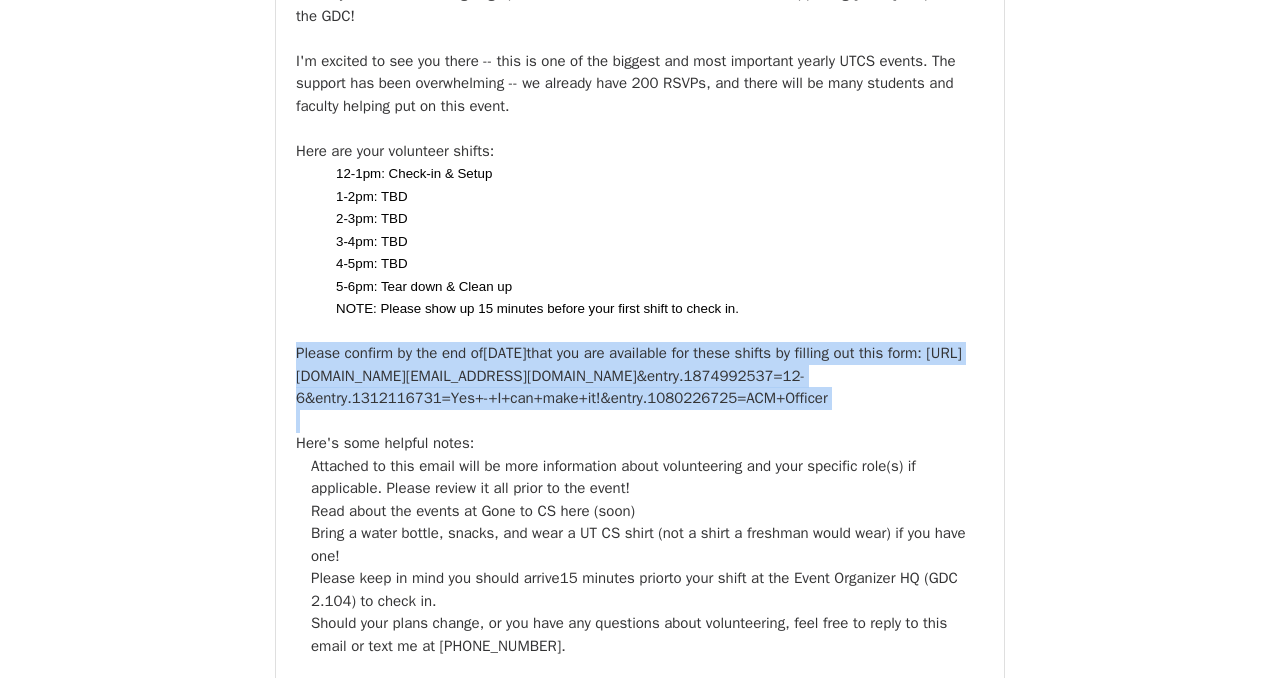click on "Please confirm by the end of  [DATE]  that you are available for these shifts by filling out   this form: [URL][DOMAIN_NAME] [EMAIL_ADDRESS][DOMAIN_NAME] &entry.1874992537=12-6&entry.1312116731=Yes+-+I+can+make+it!&entry.1080226725=ACM+Officer" at bounding box center [640, 376] 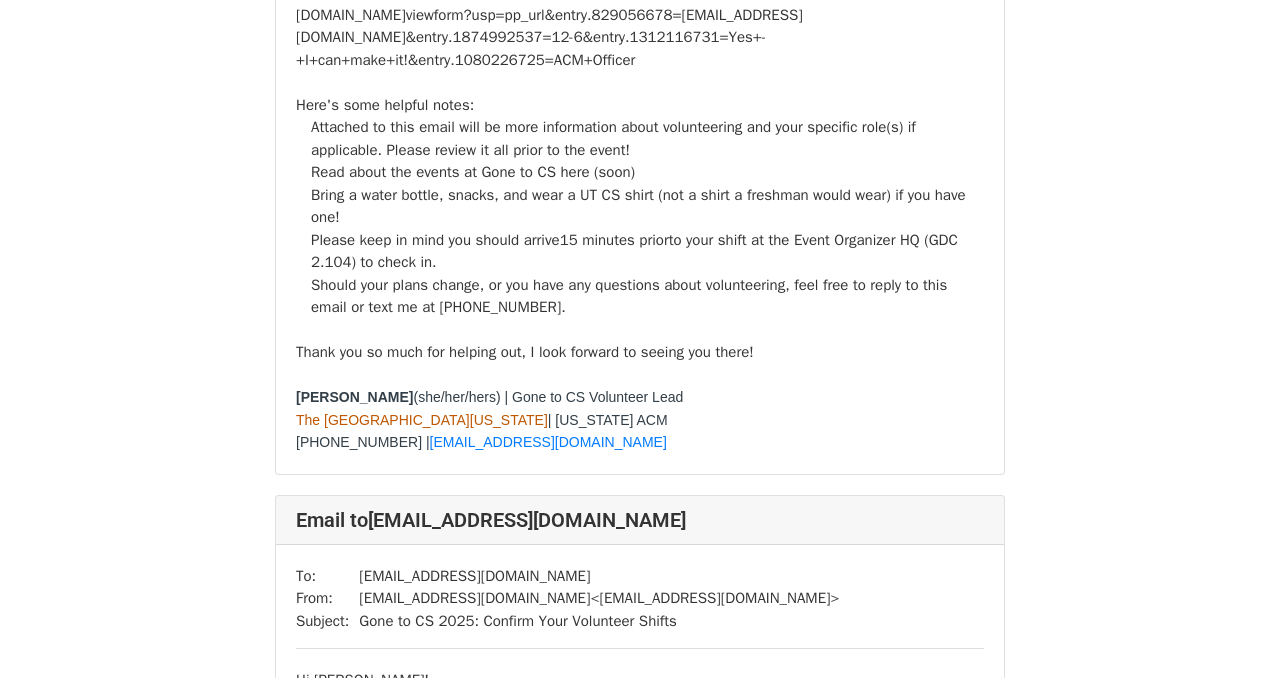 scroll, scrollTop: 7798, scrollLeft: 0, axis: vertical 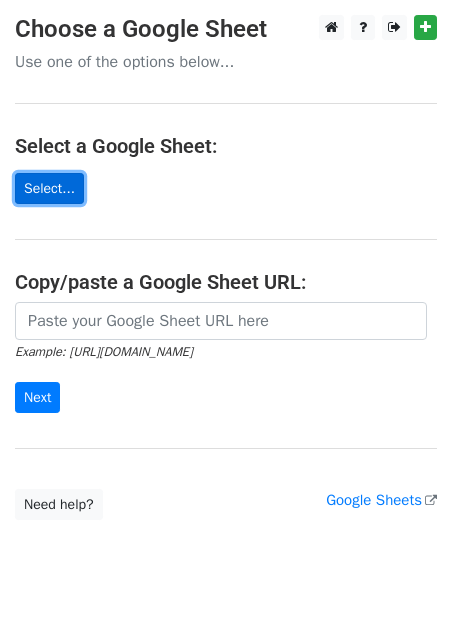 click on "Select..." at bounding box center (49, 188) 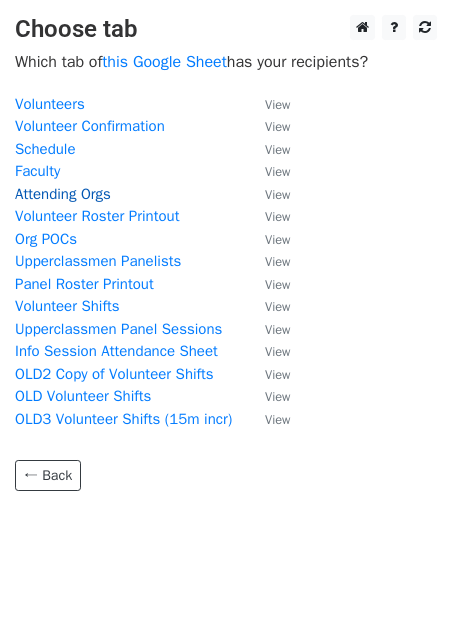 scroll, scrollTop: 0, scrollLeft: 0, axis: both 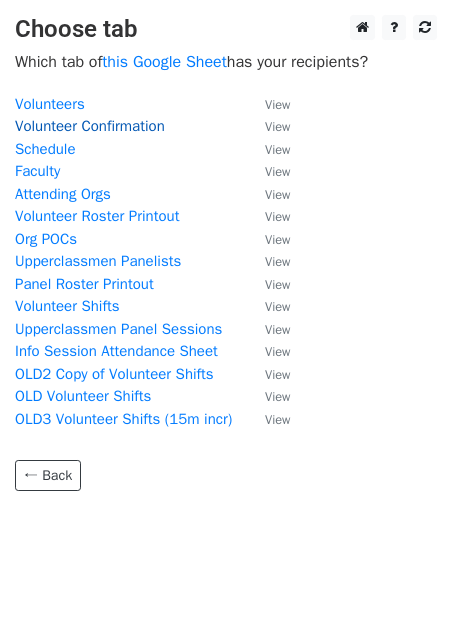 click on "Volunteer Confirmation" at bounding box center (90, 126) 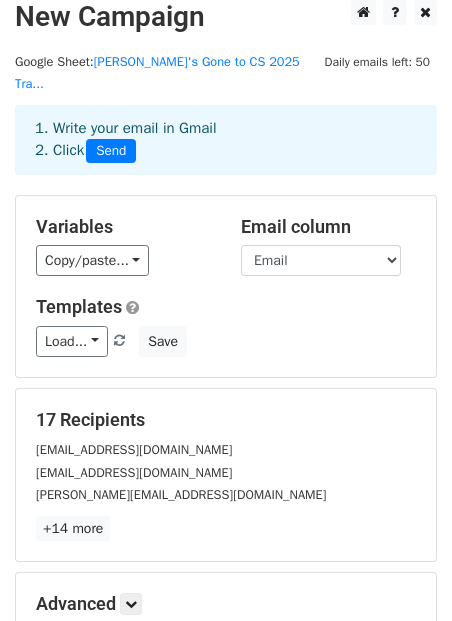 scroll, scrollTop: 23, scrollLeft: 0, axis: vertical 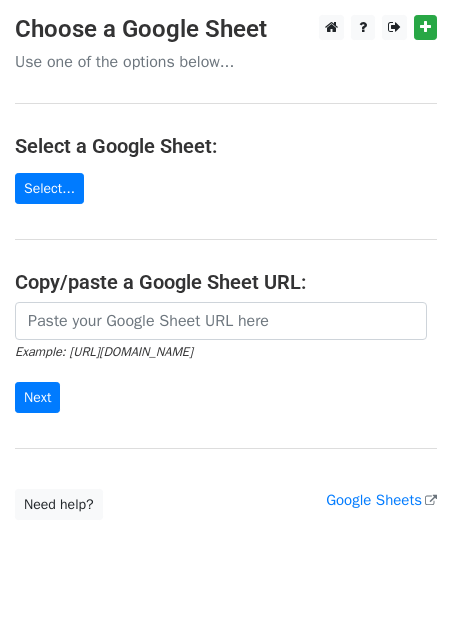 click on "Choose a Google Sheet
Use one of the options below...
Select a Google Sheet:
Select...
Copy/paste a Google Sheet URL:
Example:
[URL][DOMAIN_NAME]
Next
Google Sheets
Need help?
Help
×
Why do I need to copy/paste a Google Sheet URL?
Normally, MergeMail would show you a list of your Google Sheets to choose from, but because you didn't allow MergeMail access to your Google Drive, it cannot show you a list of your Google Sheets. You can read more about permissions in our  support pages .
If you'd like to see a list of your Google Sheets, you'll need to  sign out of MergeMail  and then sign back in and allow access to your Google Drive.
Are your recipients in a CSV or Excel file?
Import your CSV or Excel file into a Google Sheet  then try again.
Need help with something else?
Read our  support pages ,  email us" at bounding box center (226, 267) 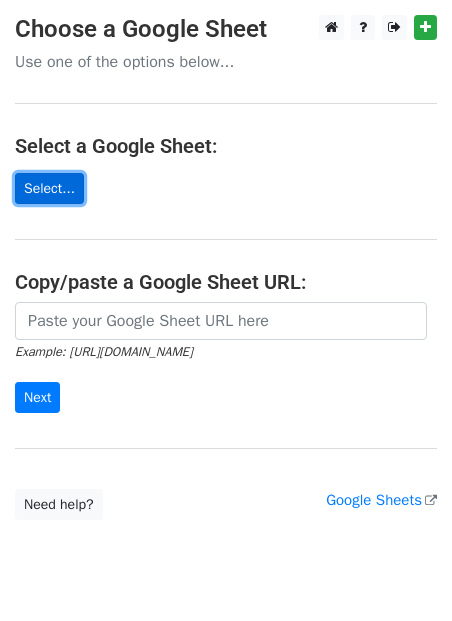 click on "Select..." at bounding box center (49, 188) 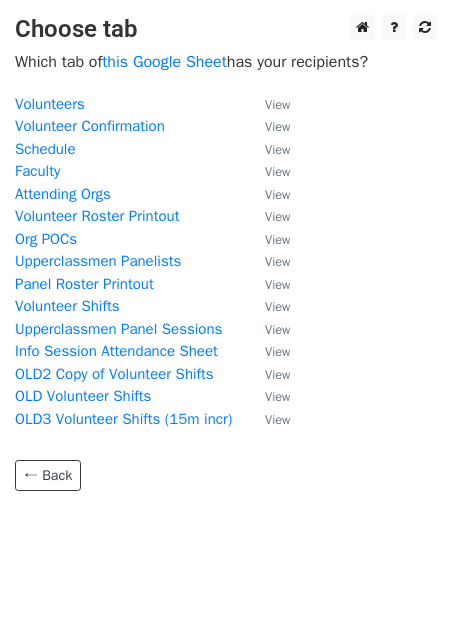 scroll, scrollTop: 0, scrollLeft: 0, axis: both 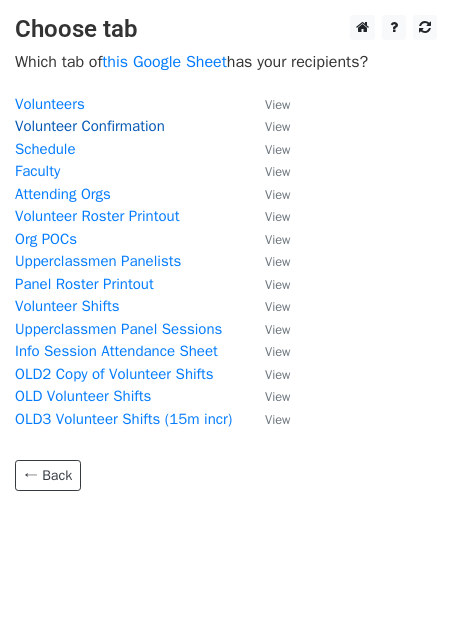 click on "Volunteer Confirmation" at bounding box center [90, 126] 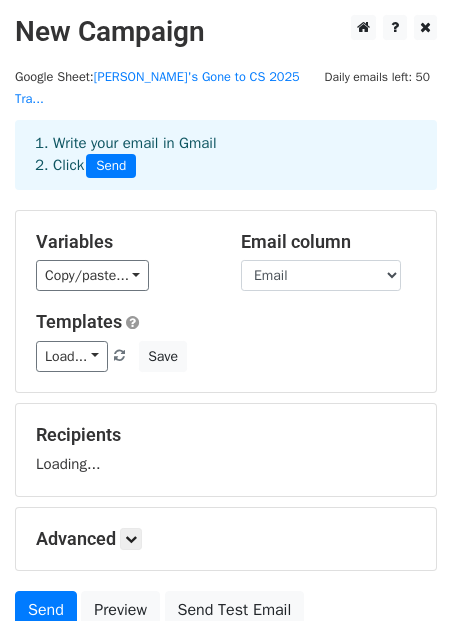 scroll, scrollTop: 0, scrollLeft: 0, axis: both 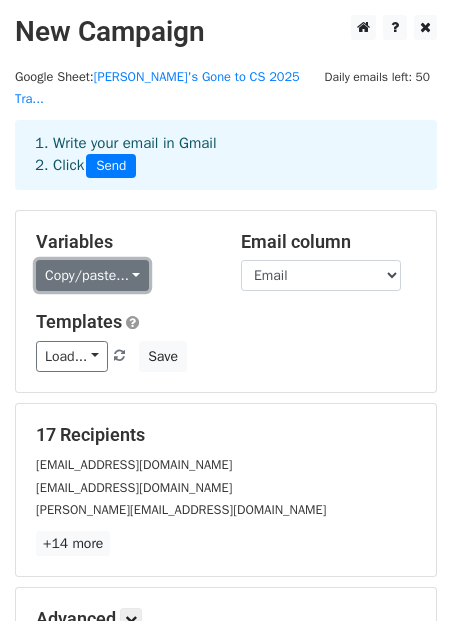 click on "Copy/paste..." at bounding box center [92, 275] 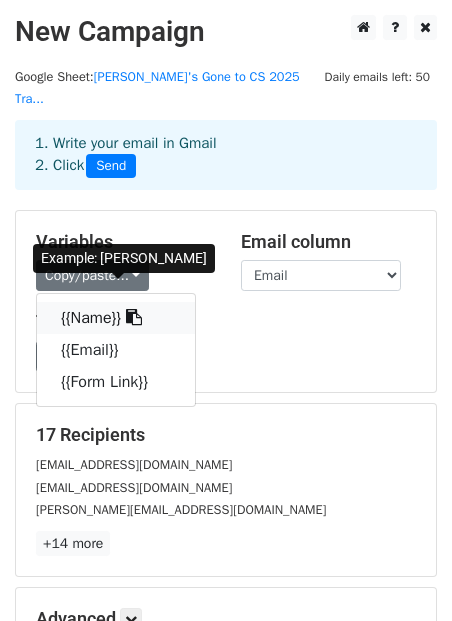 click at bounding box center (134, 317) 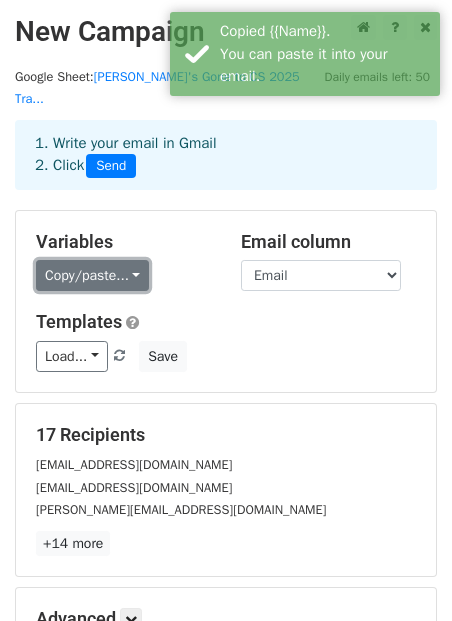 click on "Copy/paste..." at bounding box center (92, 275) 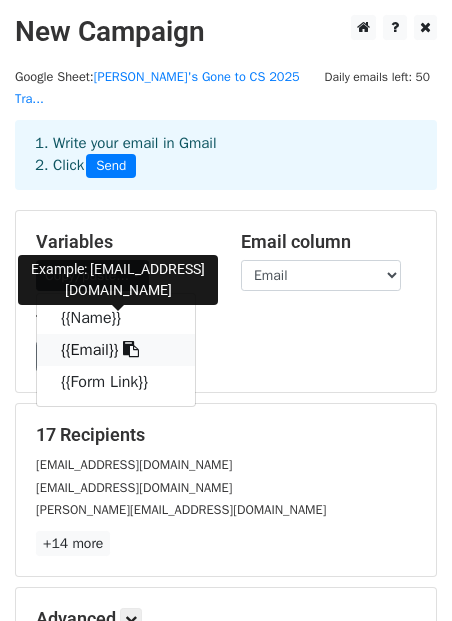 click at bounding box center (131, 349) 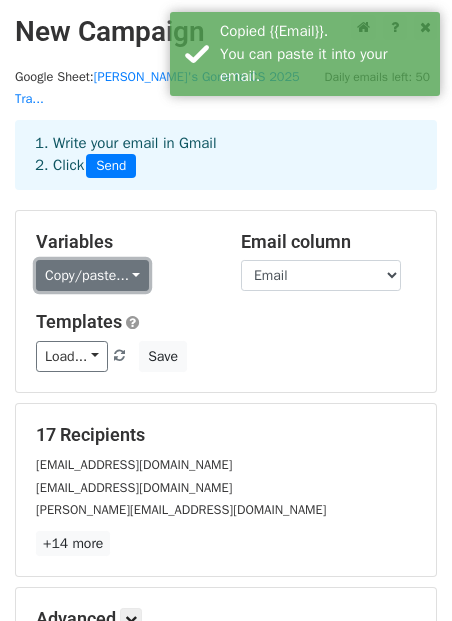 click on "Copy/paste..." at bounding box center [92, 275] 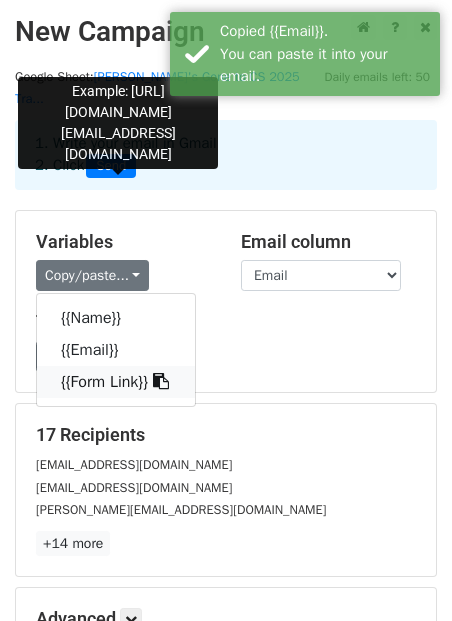 click on "{{Form Link}}" at bounding box center (116, 382) 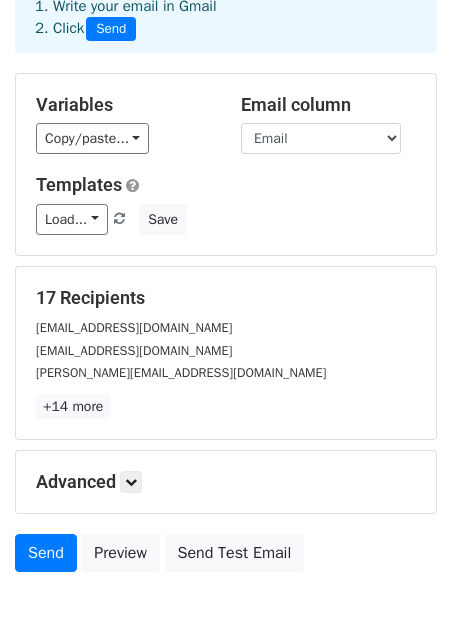 scroll, scrollTop: 235, scrollLeft: 0, axis: vertical 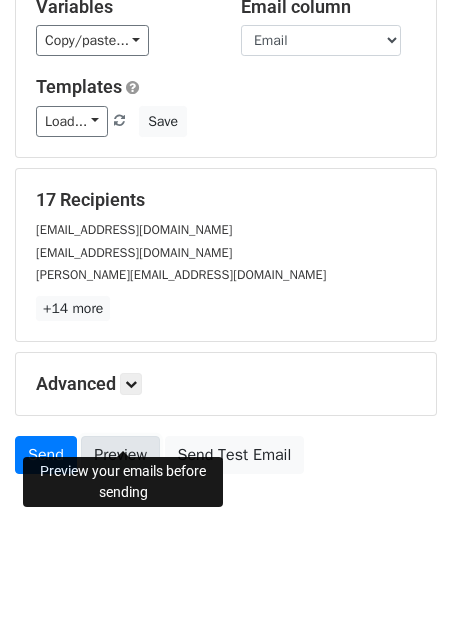 click on "Preview" at bounding box center (120, 455) 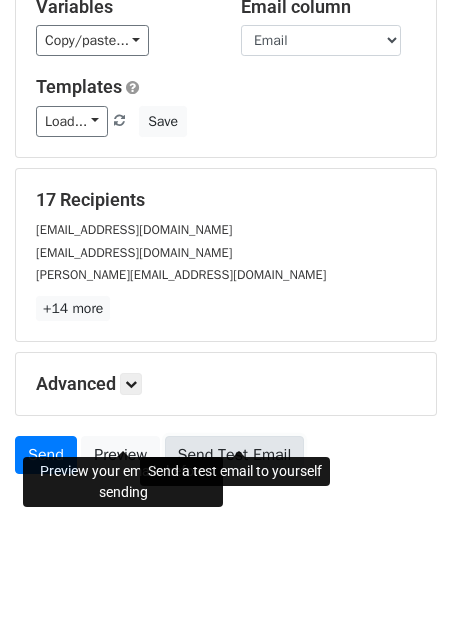 click on "Send Test Email" at bounding box center (235, 455) 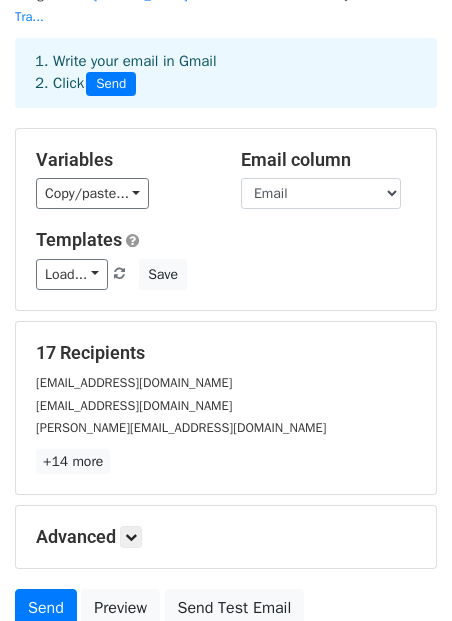 scroll, scrollTop: 235, scrollLeft: 0, axis: vertical 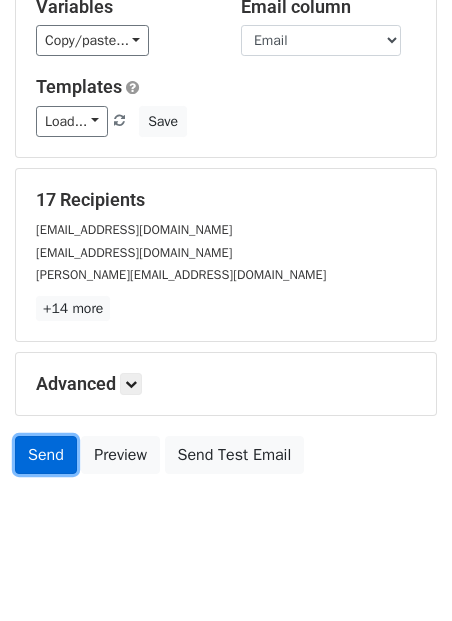 click on "Send" at bounding box center [46, 455] 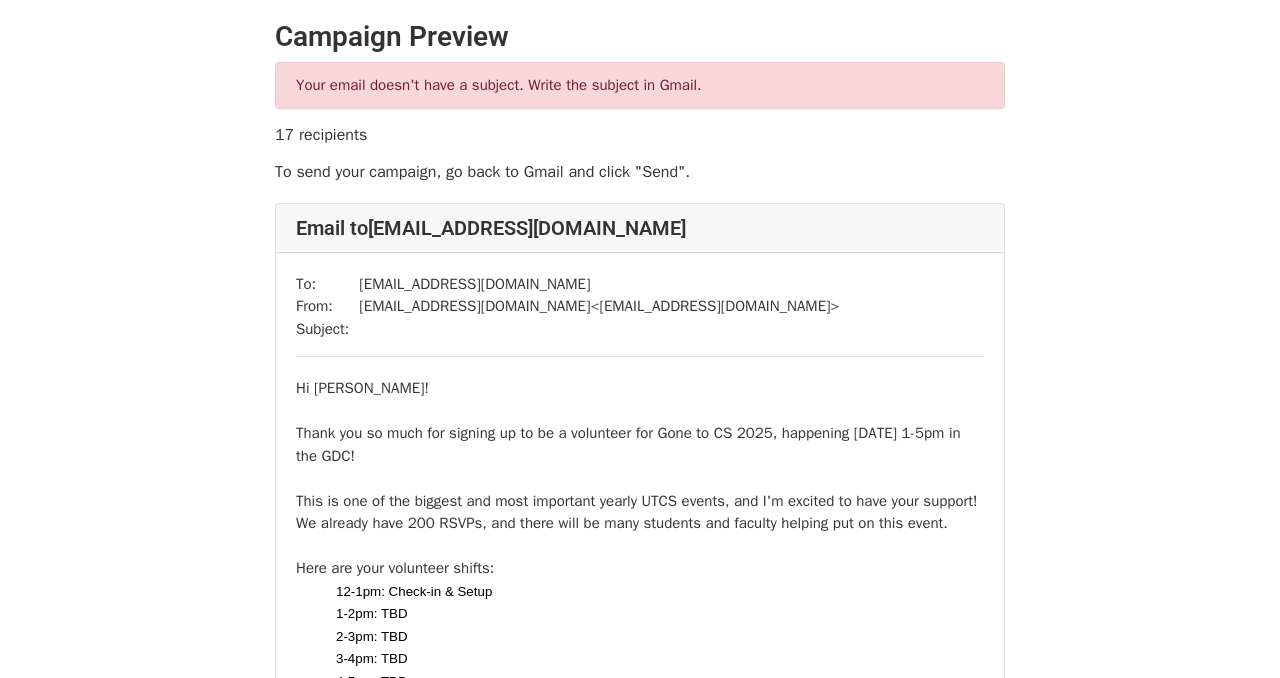 scroll, scrollTop: 0, scrollLeft: 0, axis: both 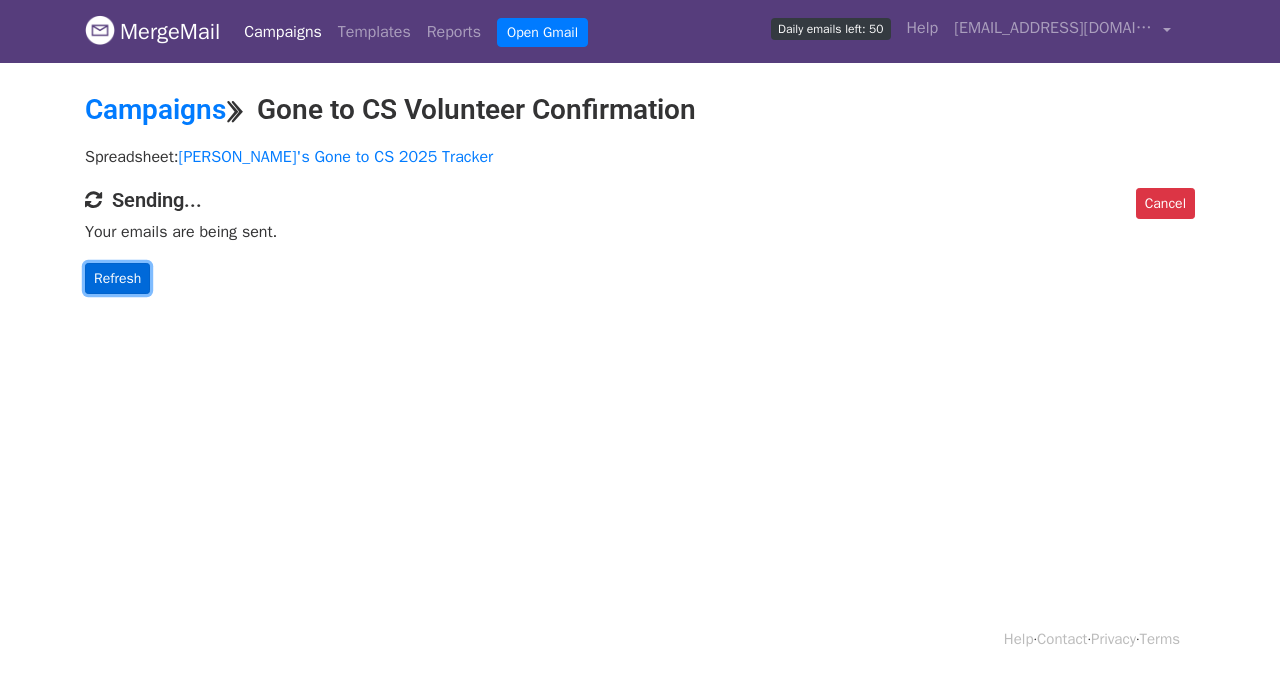 click on "Refresh" at bounding box center (117, 278) 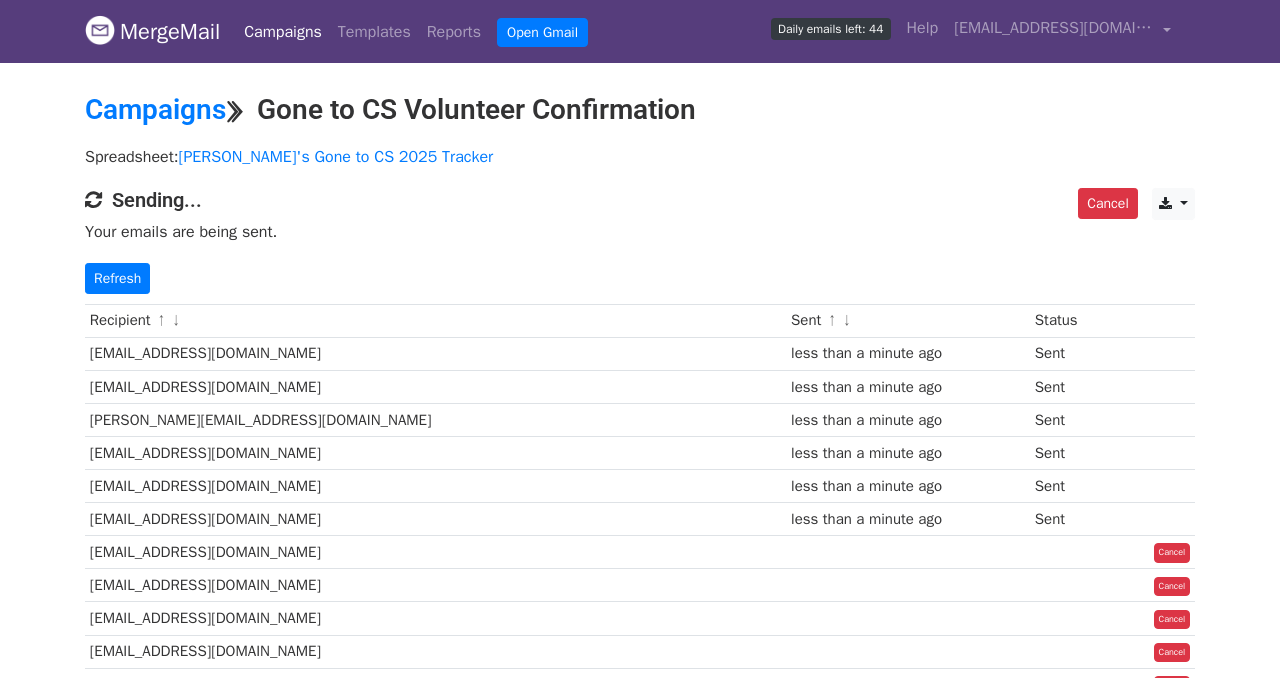 scroll, scrollTop: 0, scrollLeft: 0, axis: both 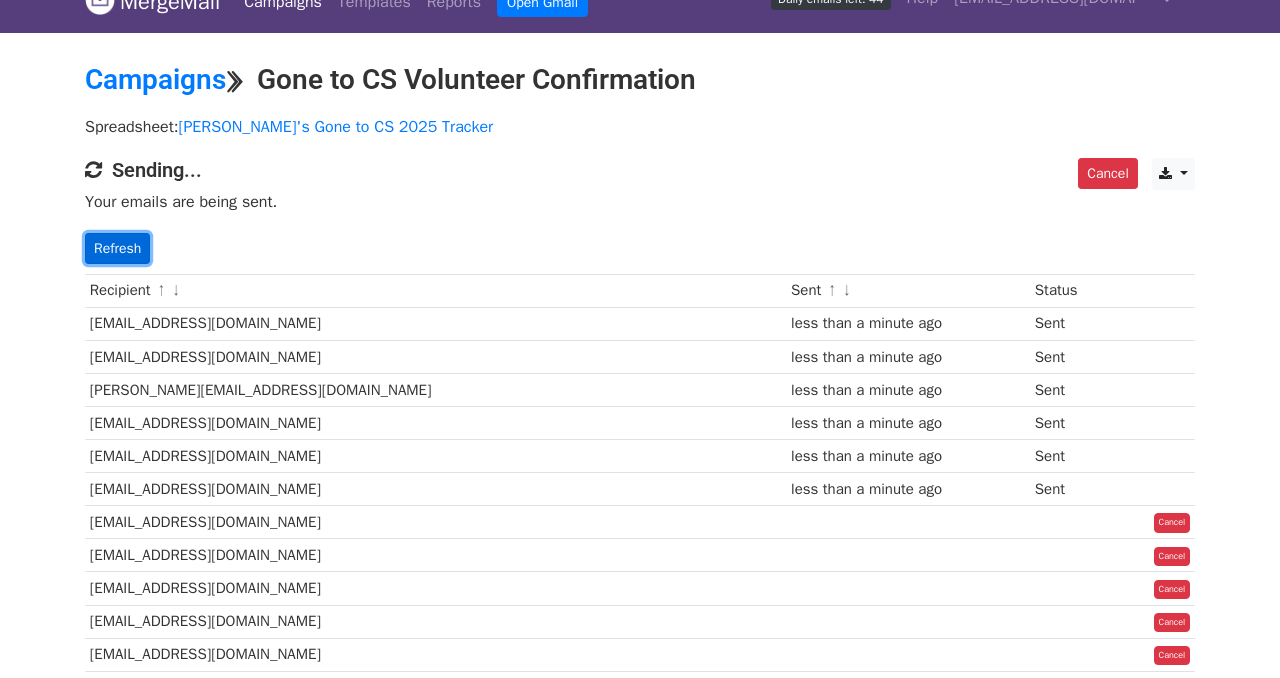 click on "Refresh" at bounding box center [117, 248] 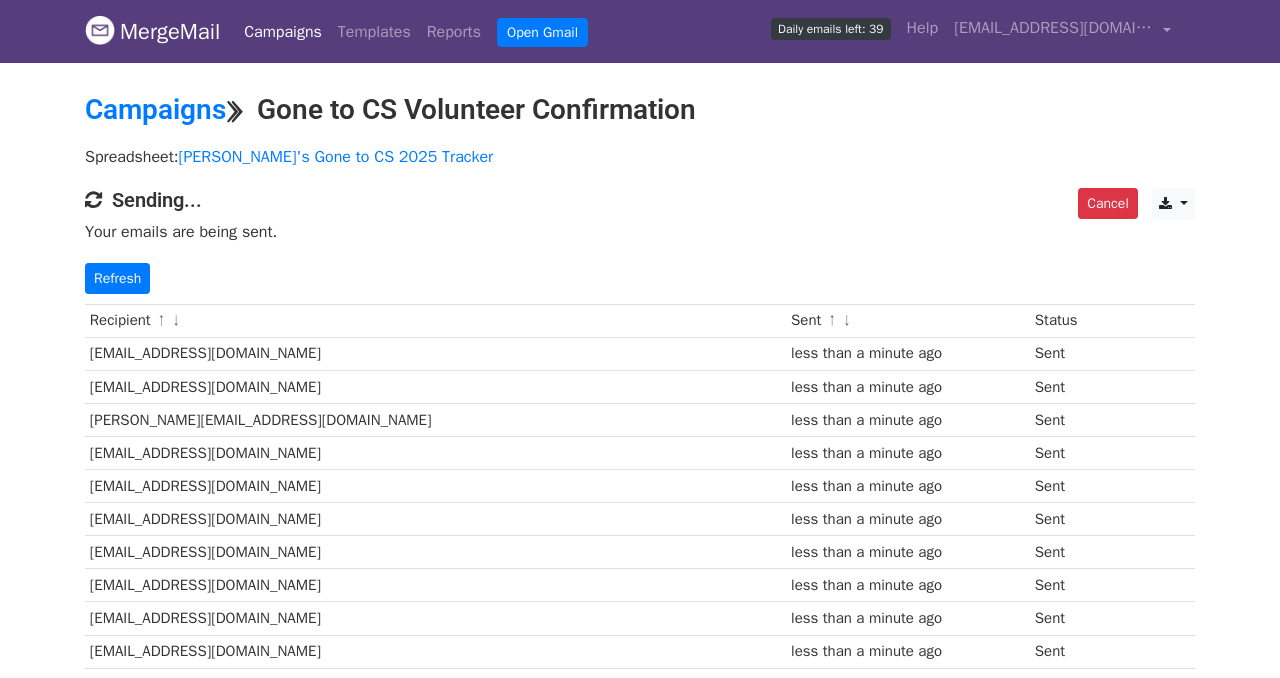 scroll, scrollTop: 30, scrollLeft: 0, axis: vertical 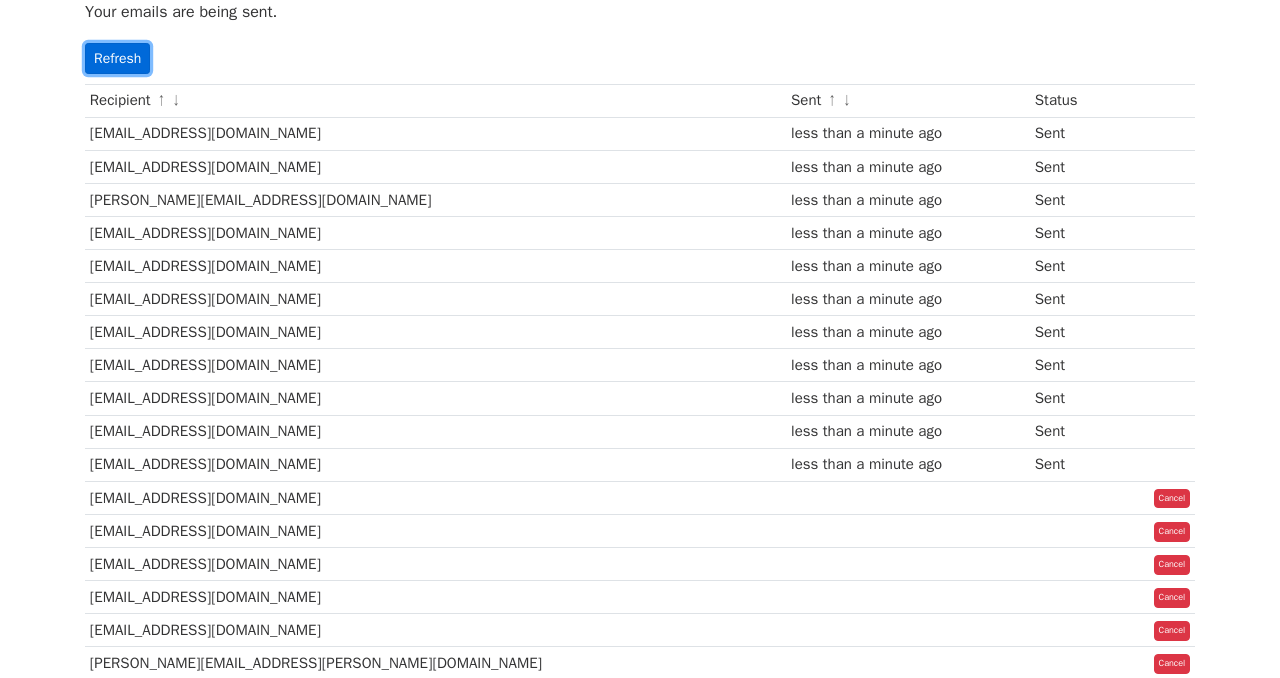 click on "Refresh" at bounding box center (117, 58) 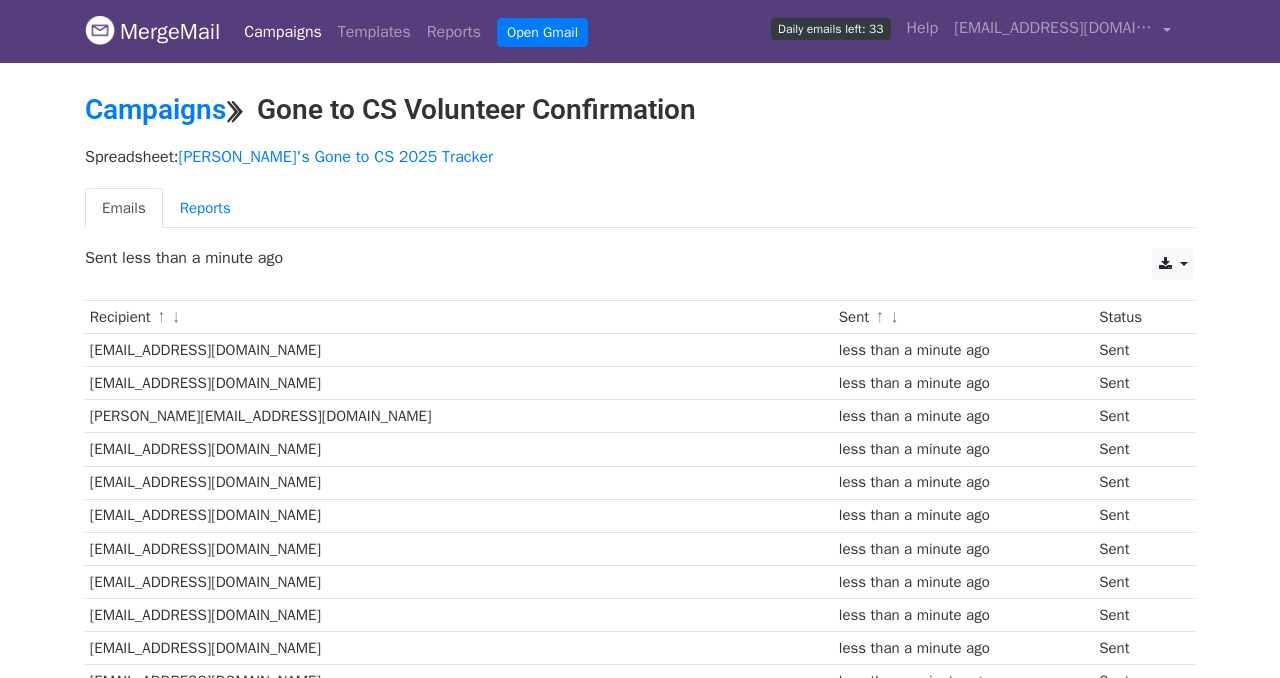 scroll, scrollTop: 0, scrollLeft: 0, axis: both 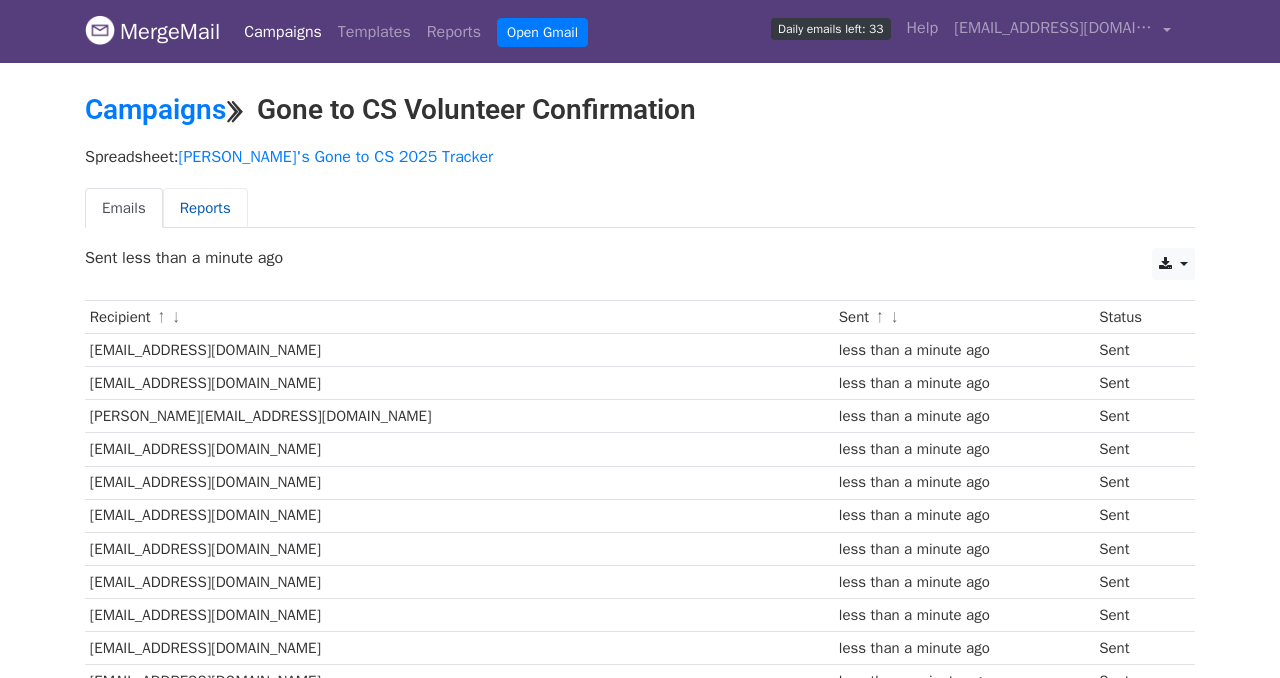 click on "Reports" at bounding box center [205, 208] 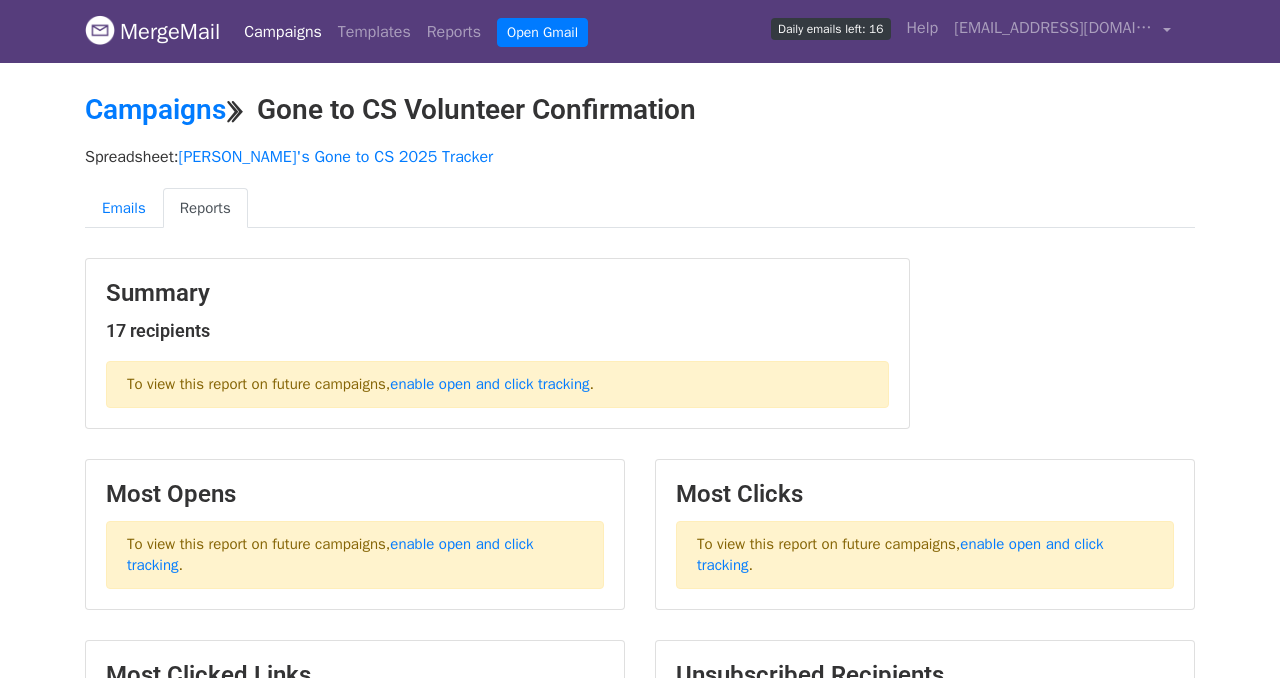 scroll, scrollTop: 0, scrollLeft: 0, axis: both 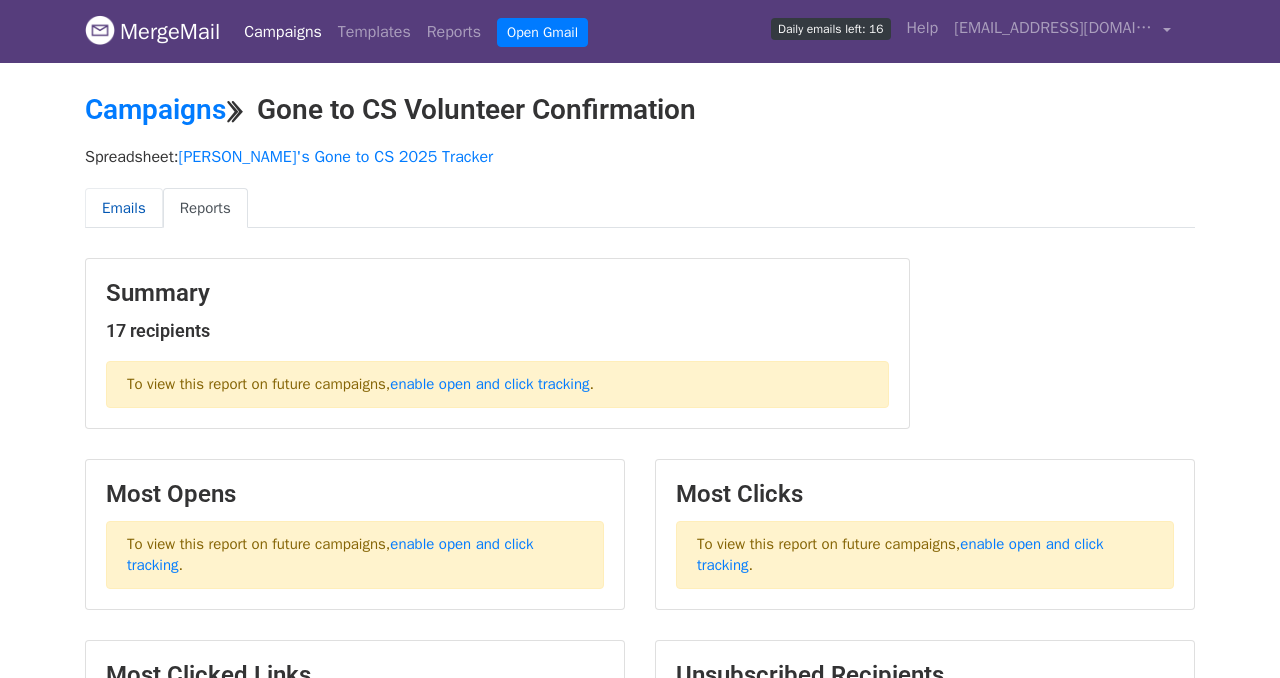 click on "Emails" at bounding box center (124, 208) 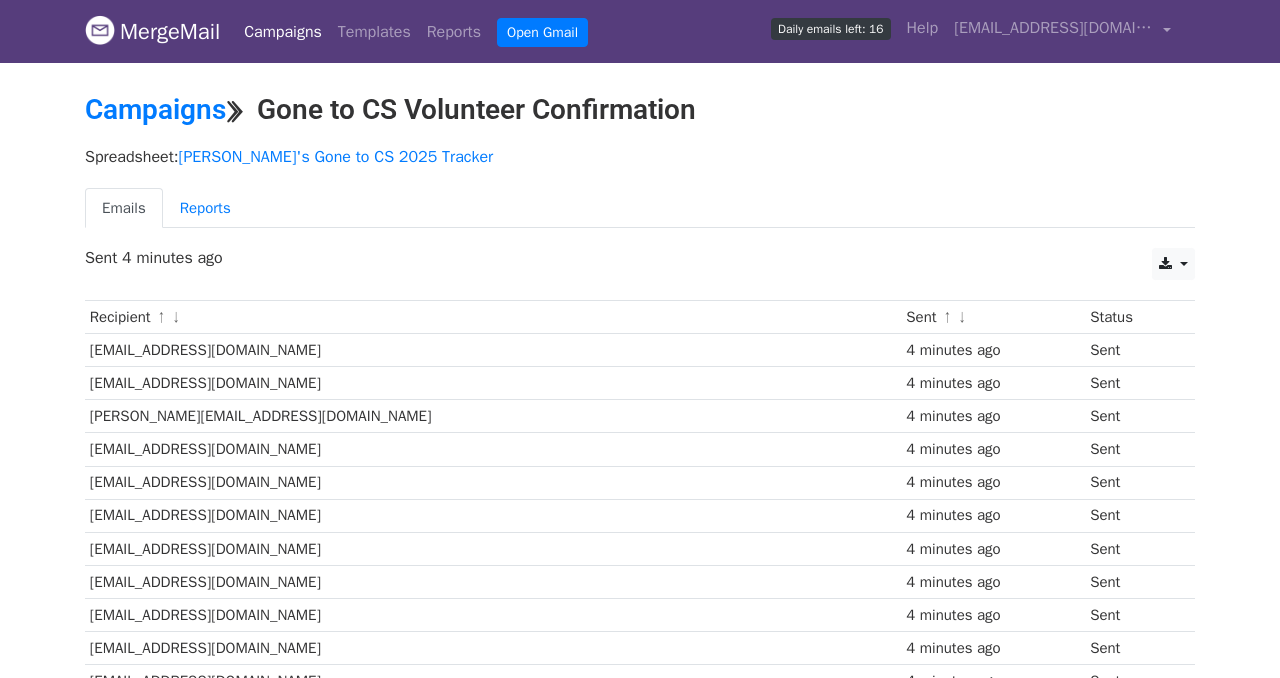 scroll, scrollTop: 0, scrollLeft: 0, axis: both 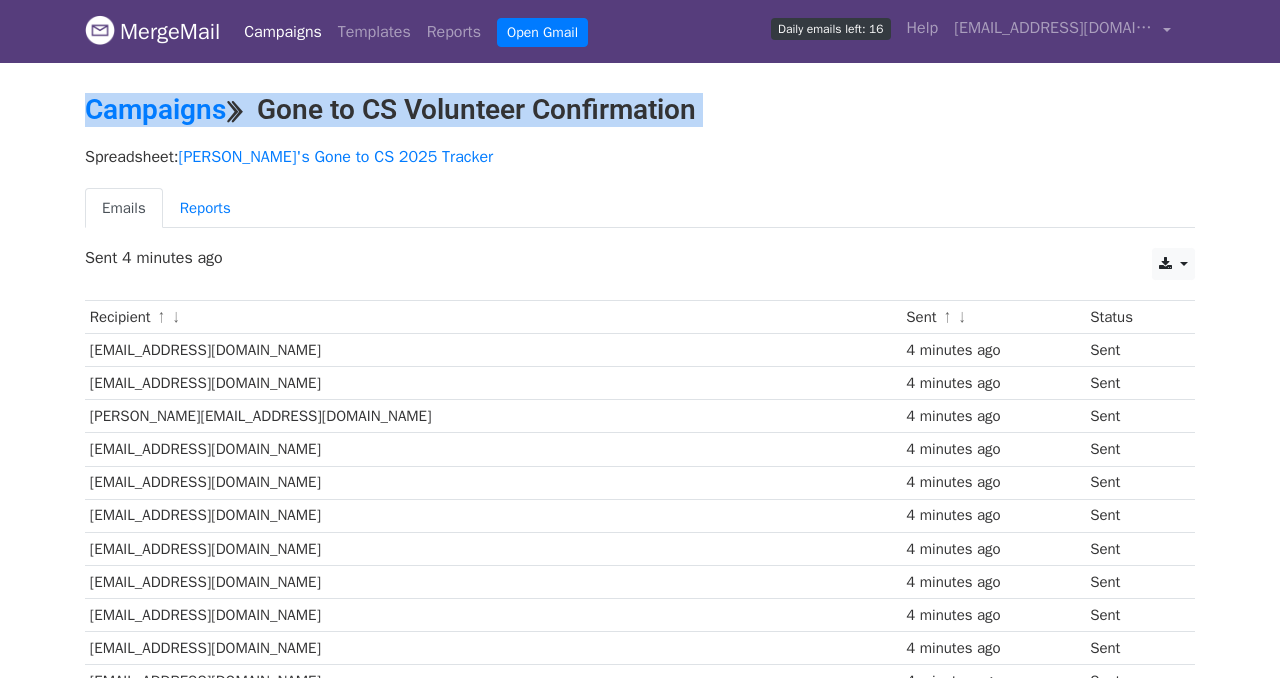 click on "Campaigns
⟫
Gone to CS Volunteer Confirmation" at bounding box center (640, 110) 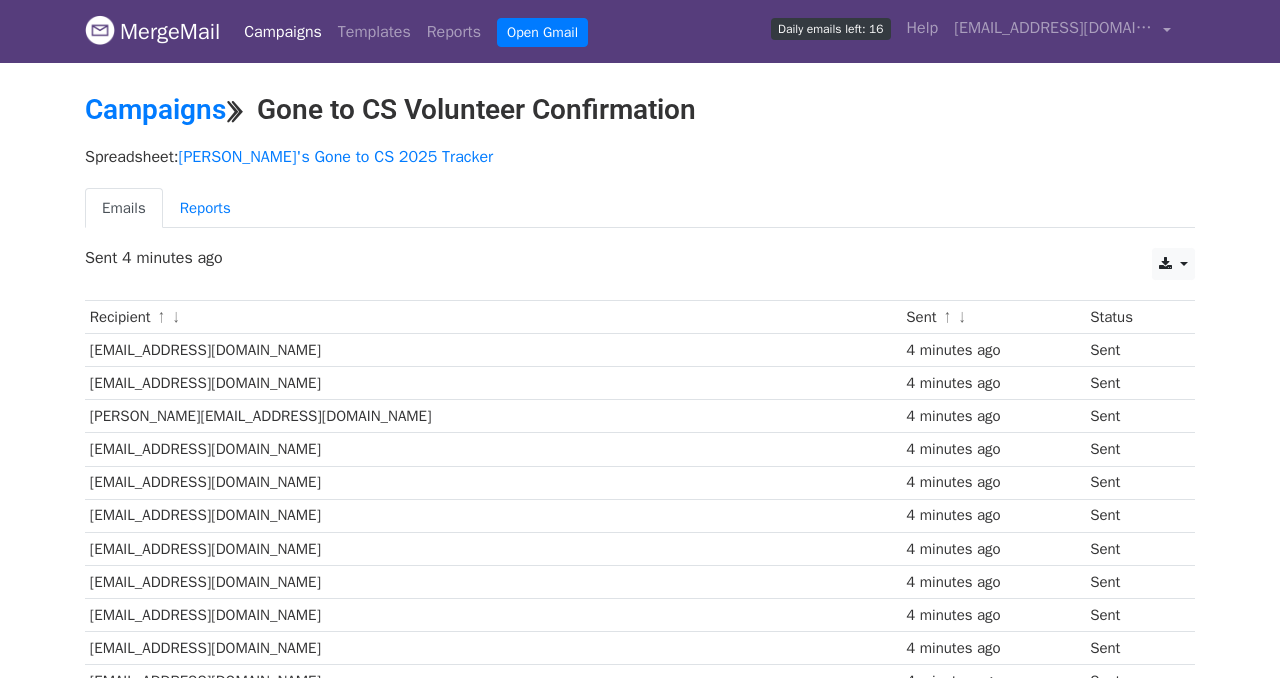 click on "Campaigns
⟫
Gone to CS Volunteer Confirmation" at bounding box center (640, 110) 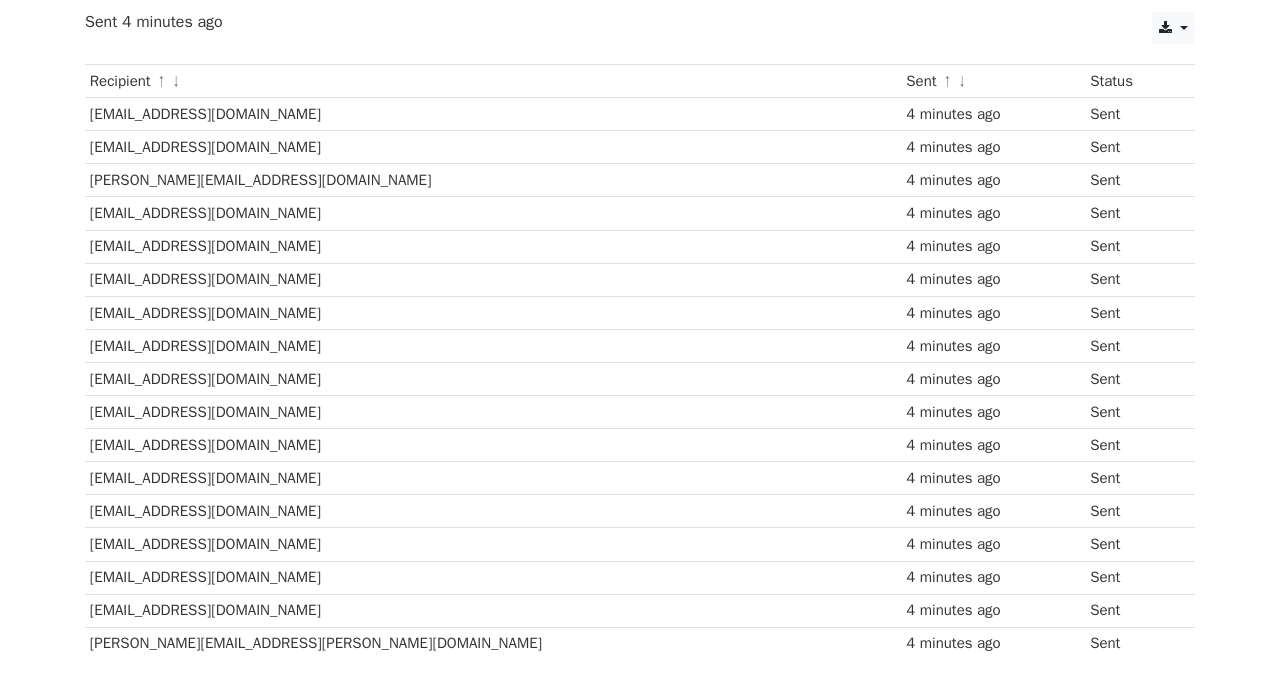 scroll, scrollTop: 0, scrollLeft: 0, axis: both 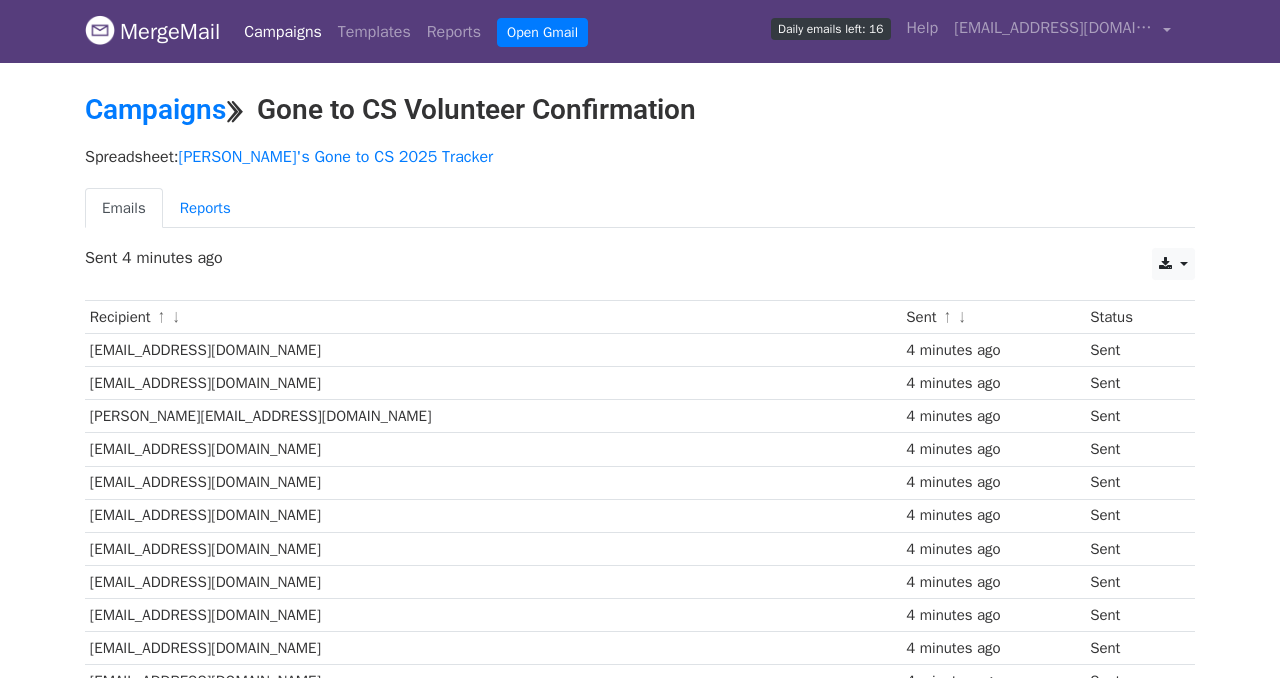 click on "Daily emails left: 16" at bounding box center [830, 29] 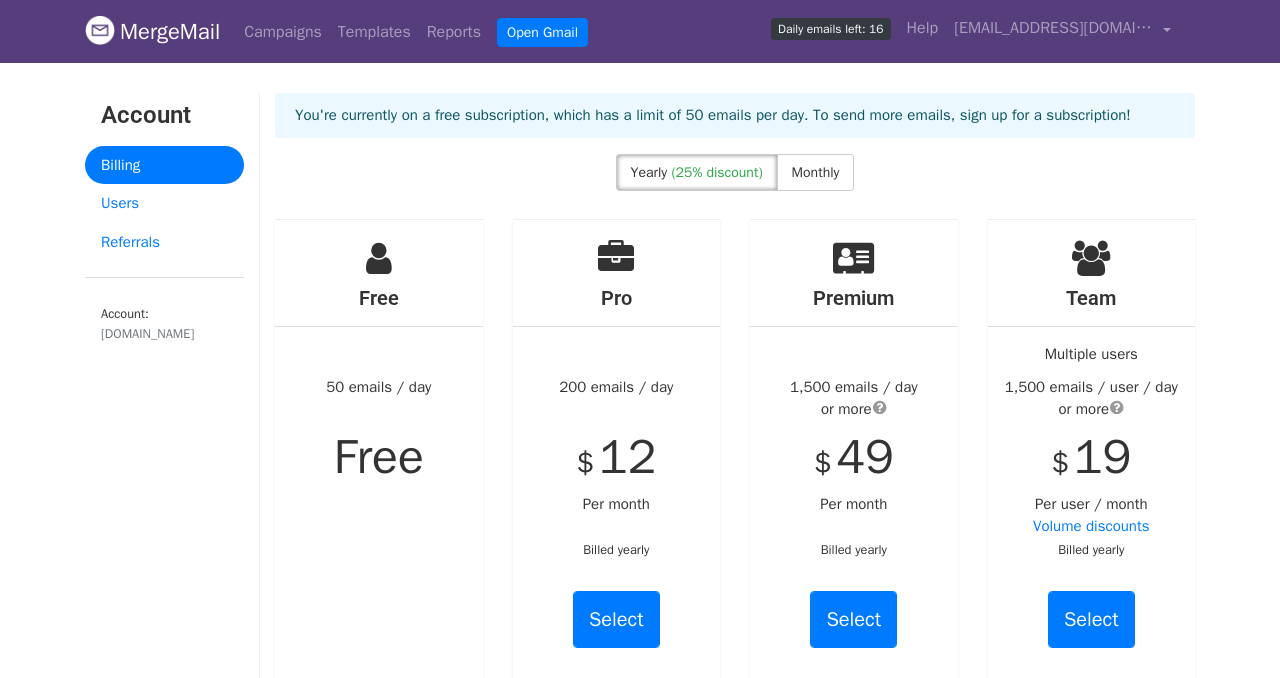 scroll, scrollTop: 0, scrollLeft: 0, axis: both 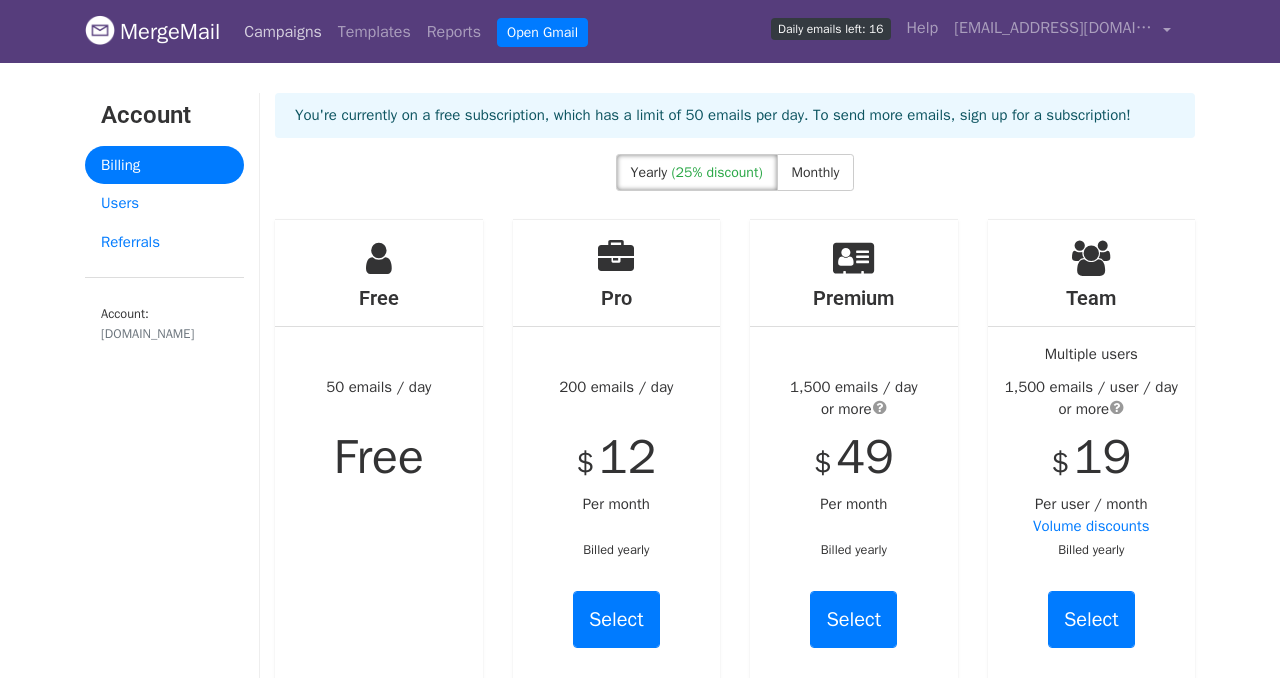 click on "Campaigns" at bounding box center [283, 32] 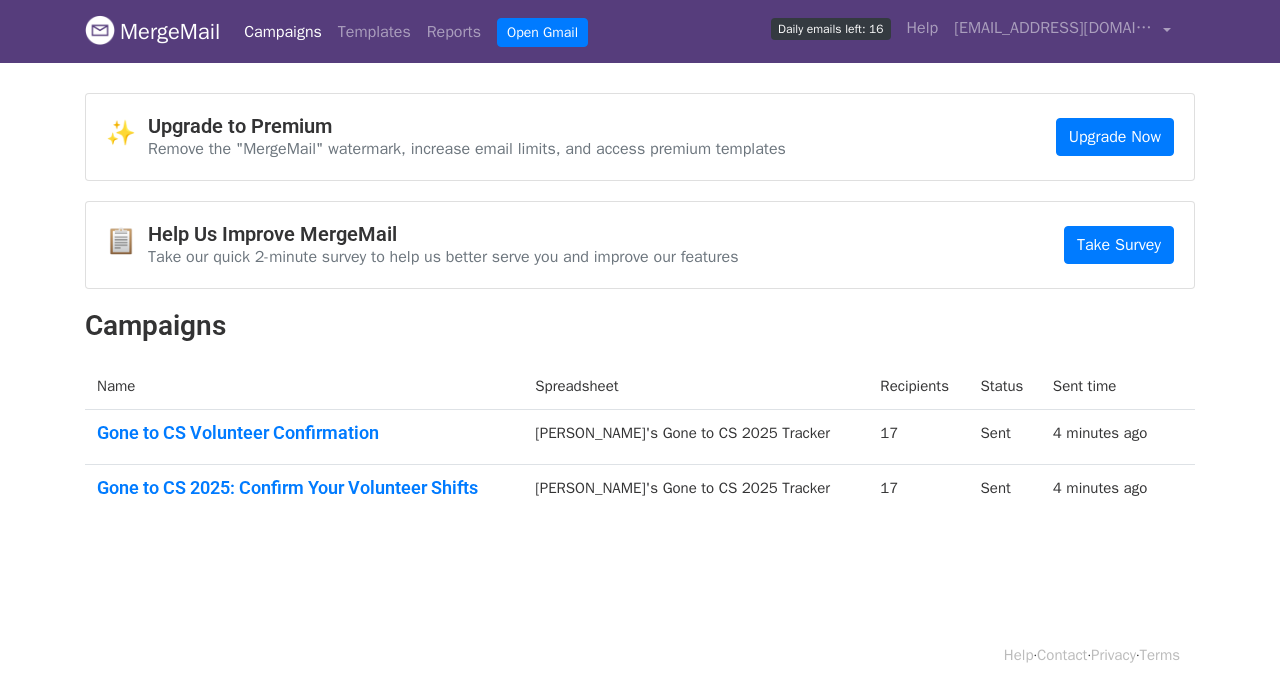 scroll, scrollTop: 0, scrollLeft: 0, axis: both 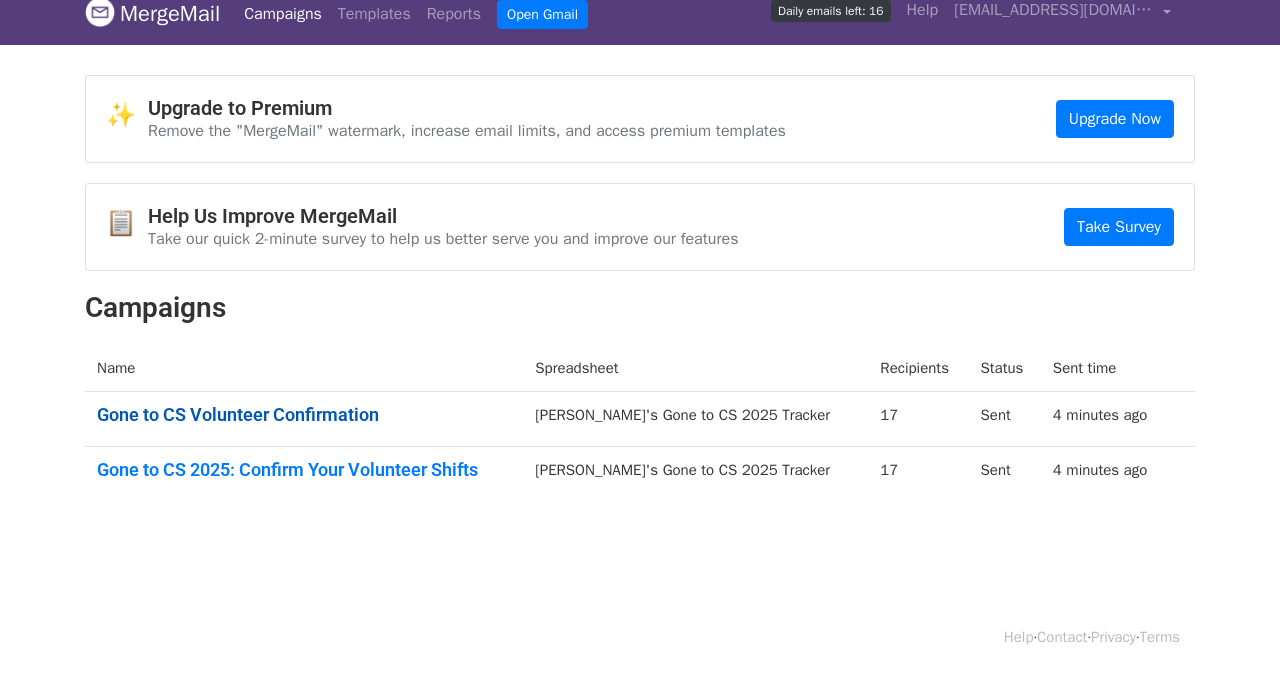 click on "Gone to CS Volunteer Confirmation" at bounding box center (304, 415) 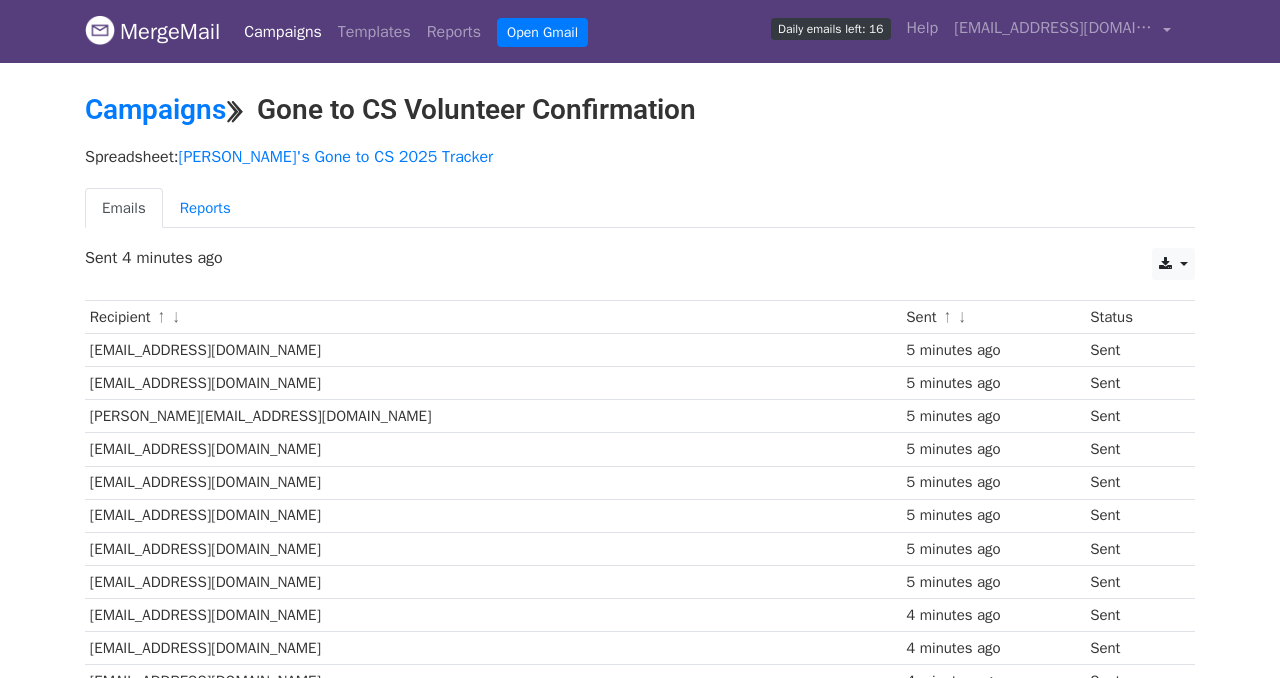scroll, scrollTop: 0, scrollLeft: 0, axis: both 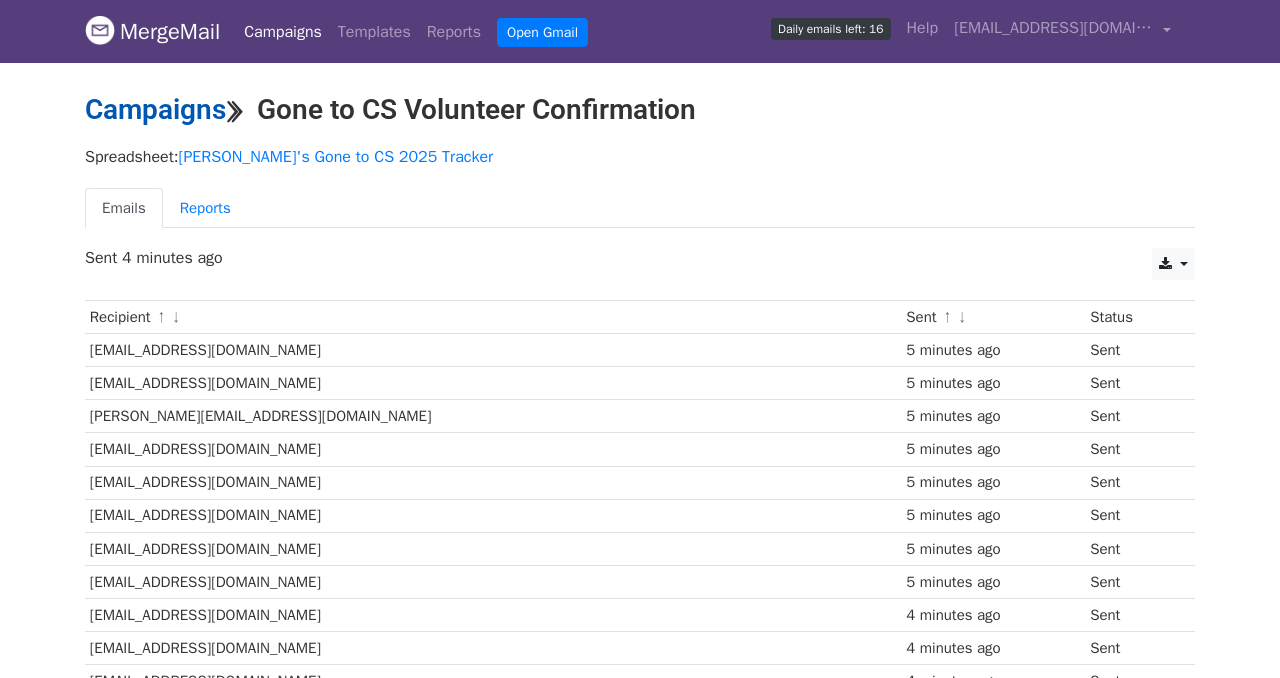 click on "Campaigns" at bounding box center (155, 109) 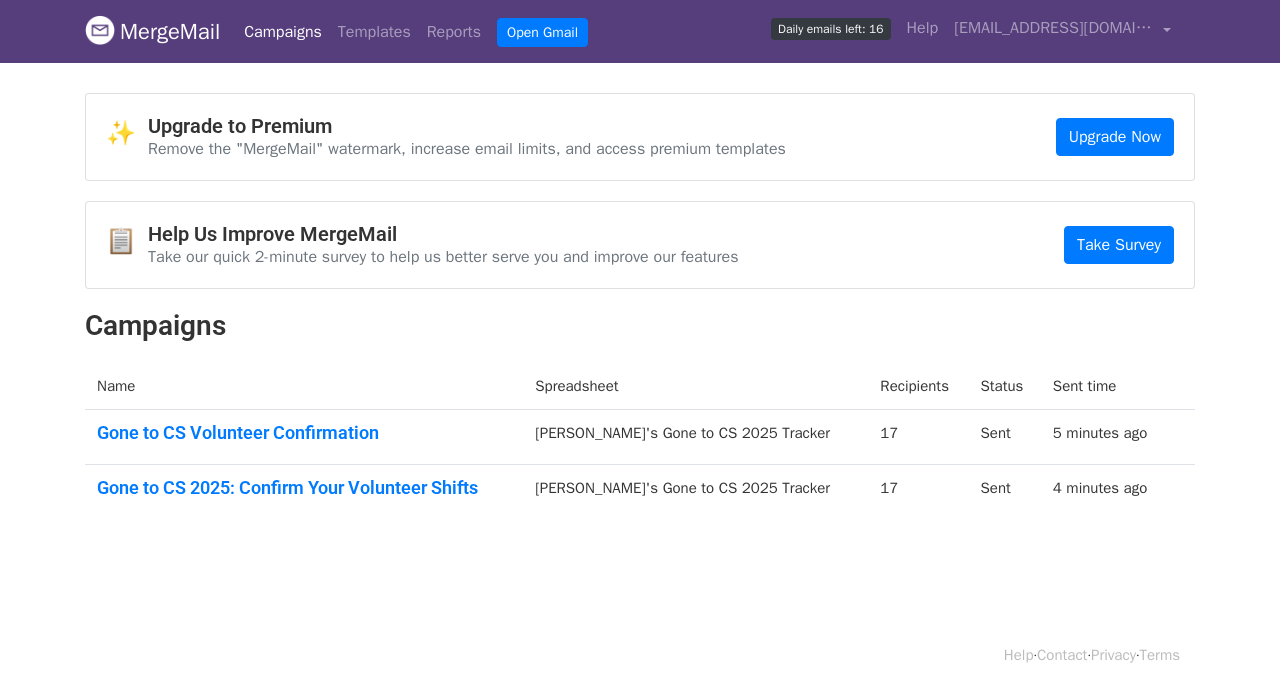 scroll, scrollTop: 0, scrollLeft: 0, axis: both 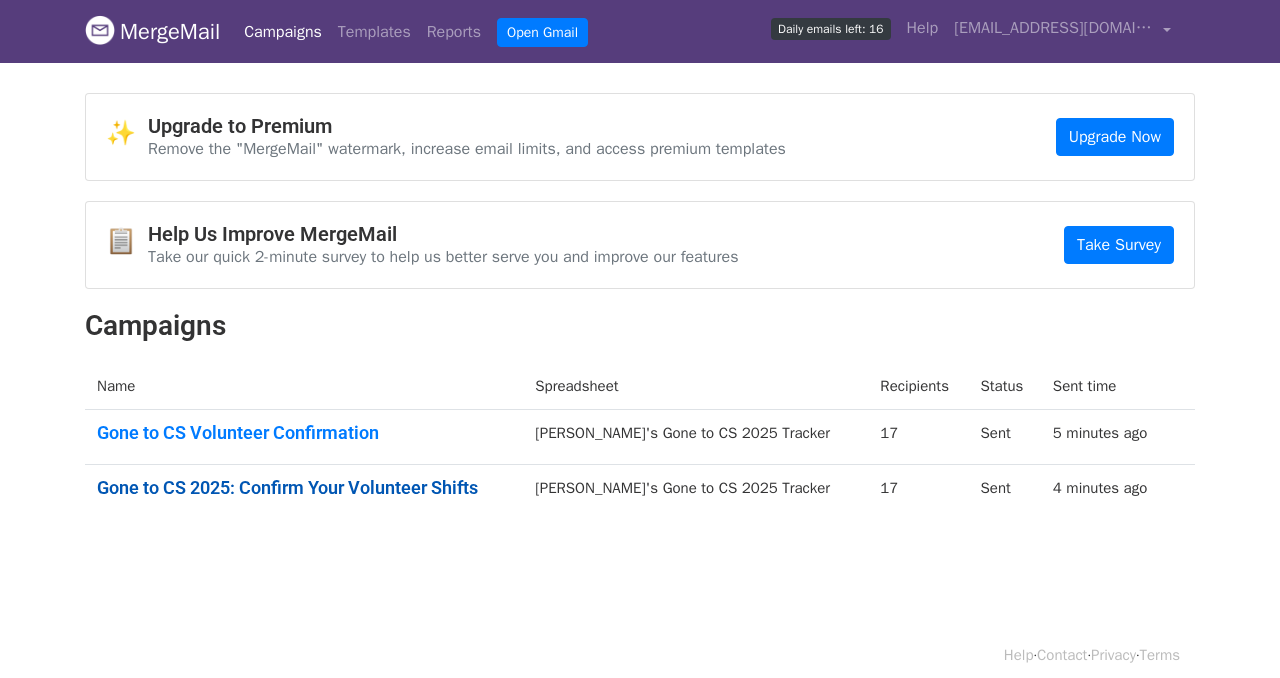 click on "Gone to CS 2025: Confirm Your Volunteer Shifts" at bounding box center (304, 488) 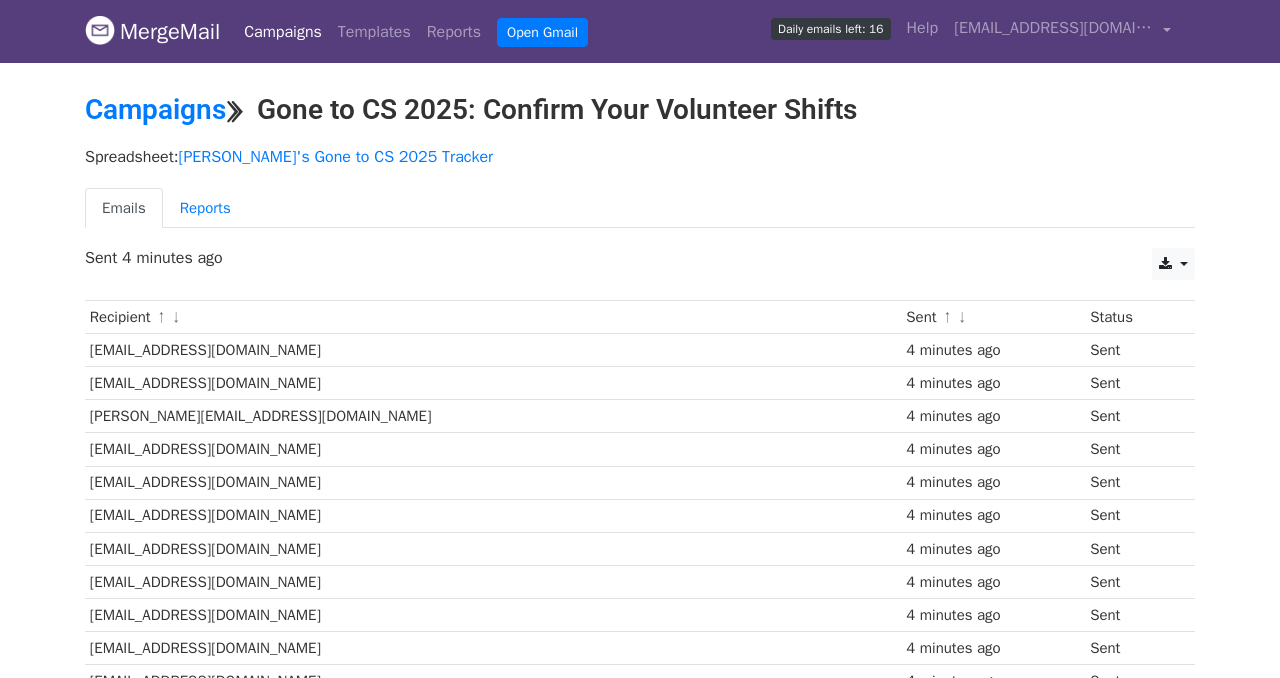 scroll, scrollTop: 0, scrollLeft: 0, axis: both 